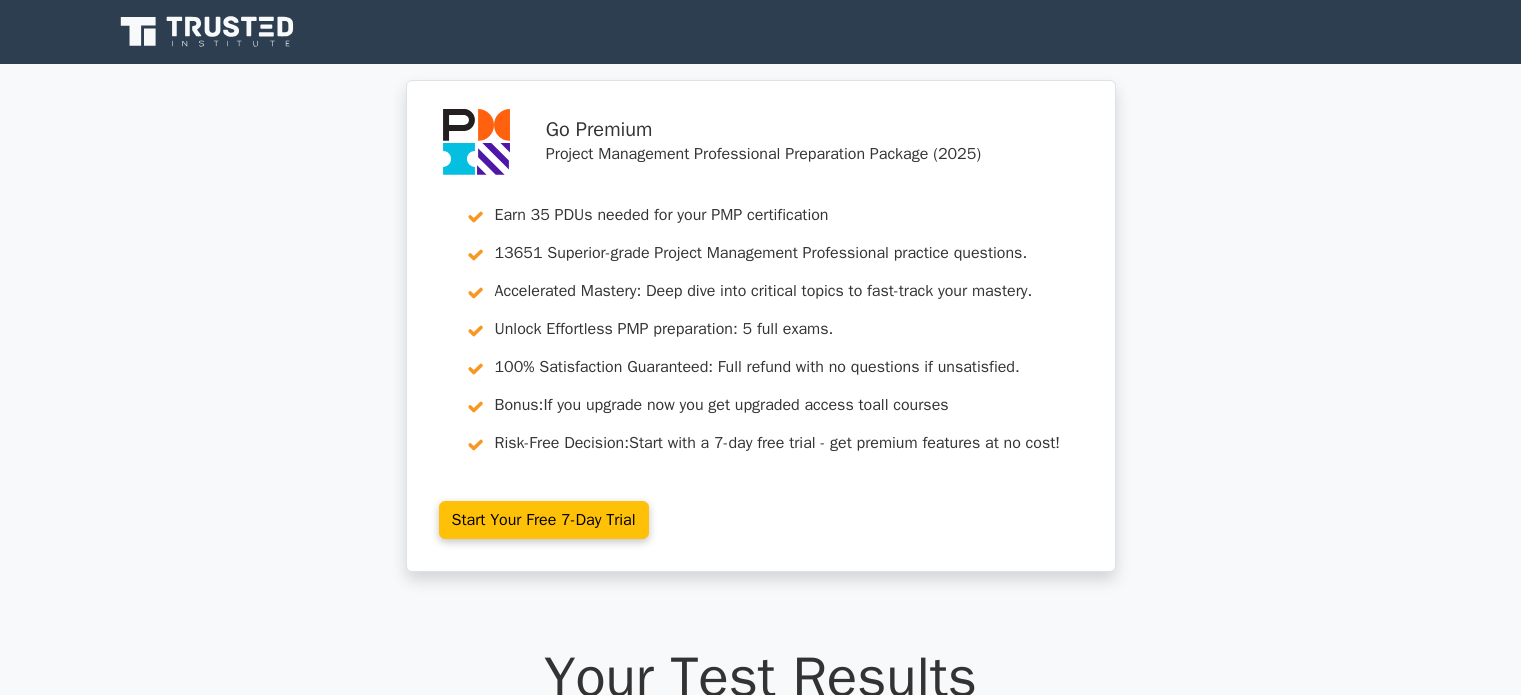 scroll, scrollTop: 0, scrollLeft: 0, axis: both 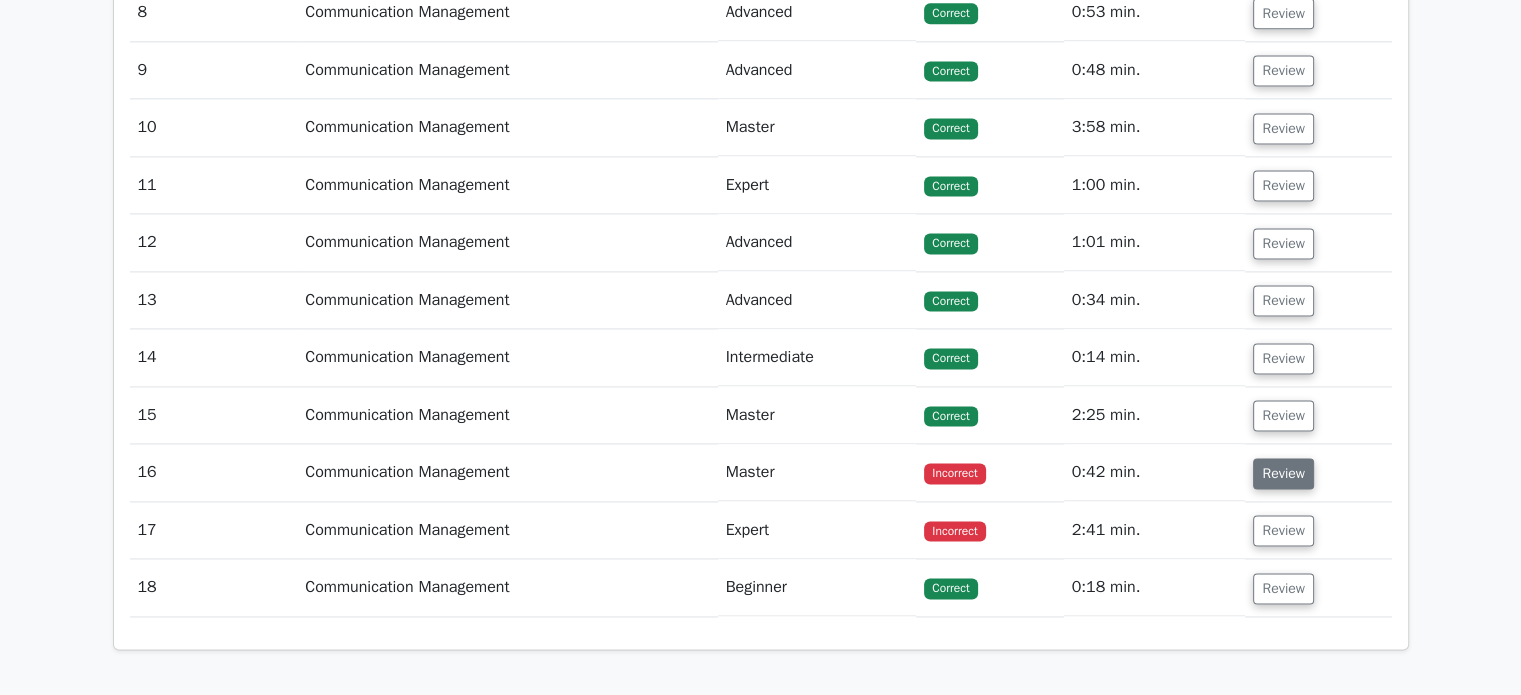 click on "Review" at bounding box center [1283, 473] 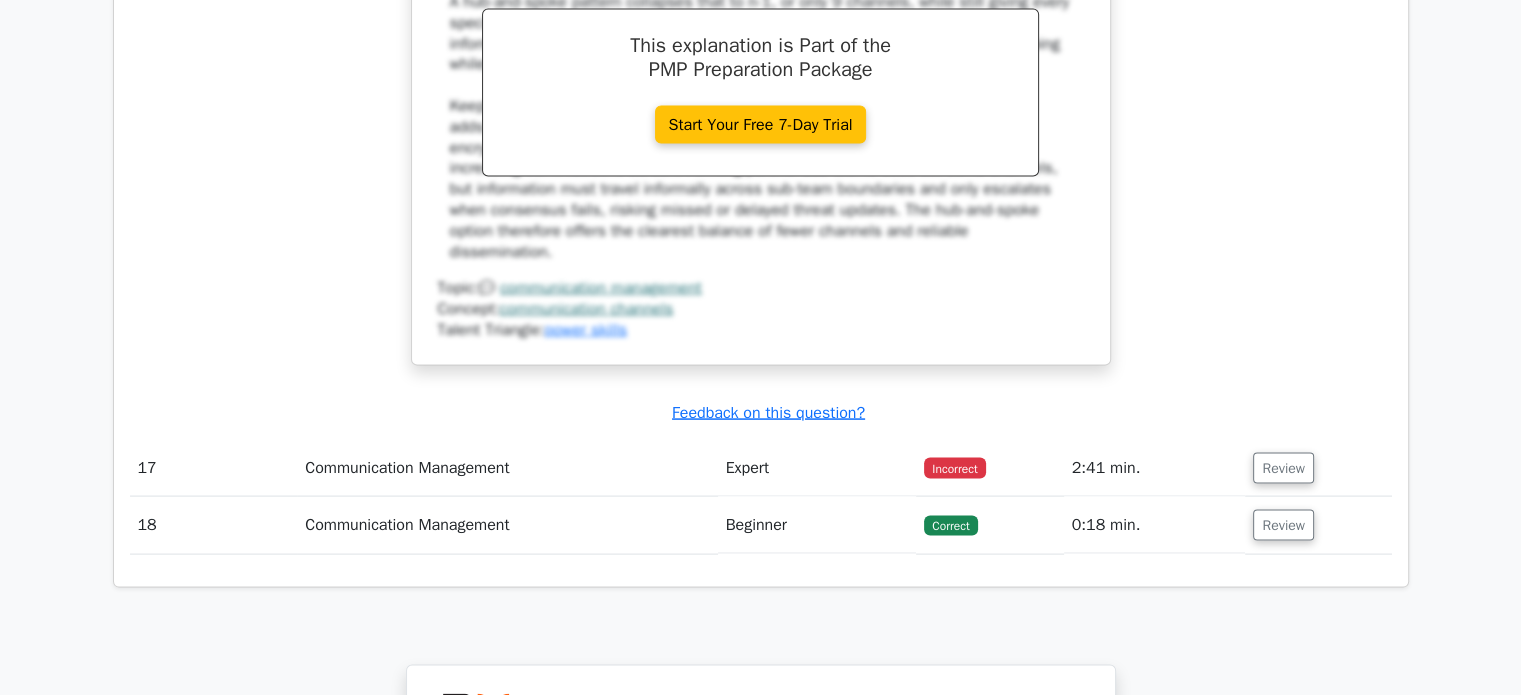 scroll, scrollTop: 3951, scrollLeft: 0, axis: vertical 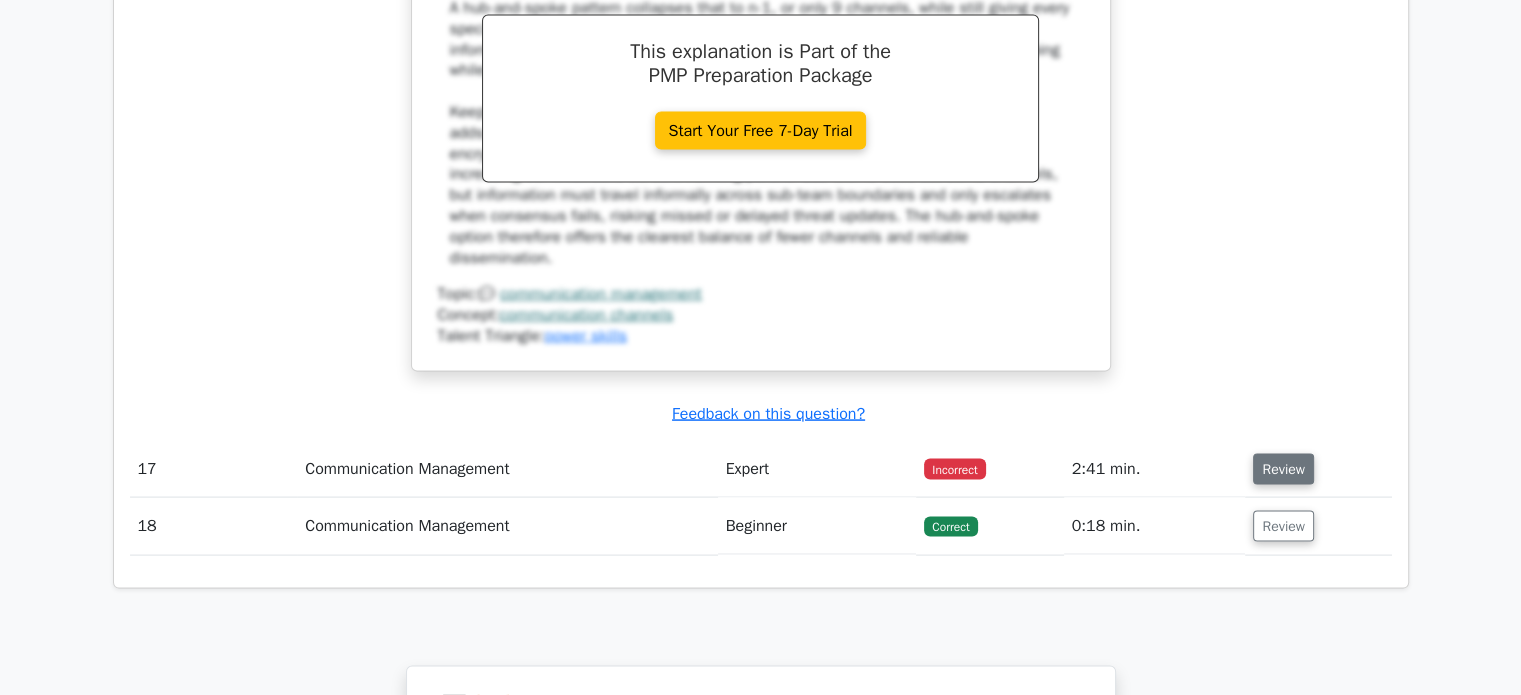 click on "Review" at bounding box center [1283, 469] 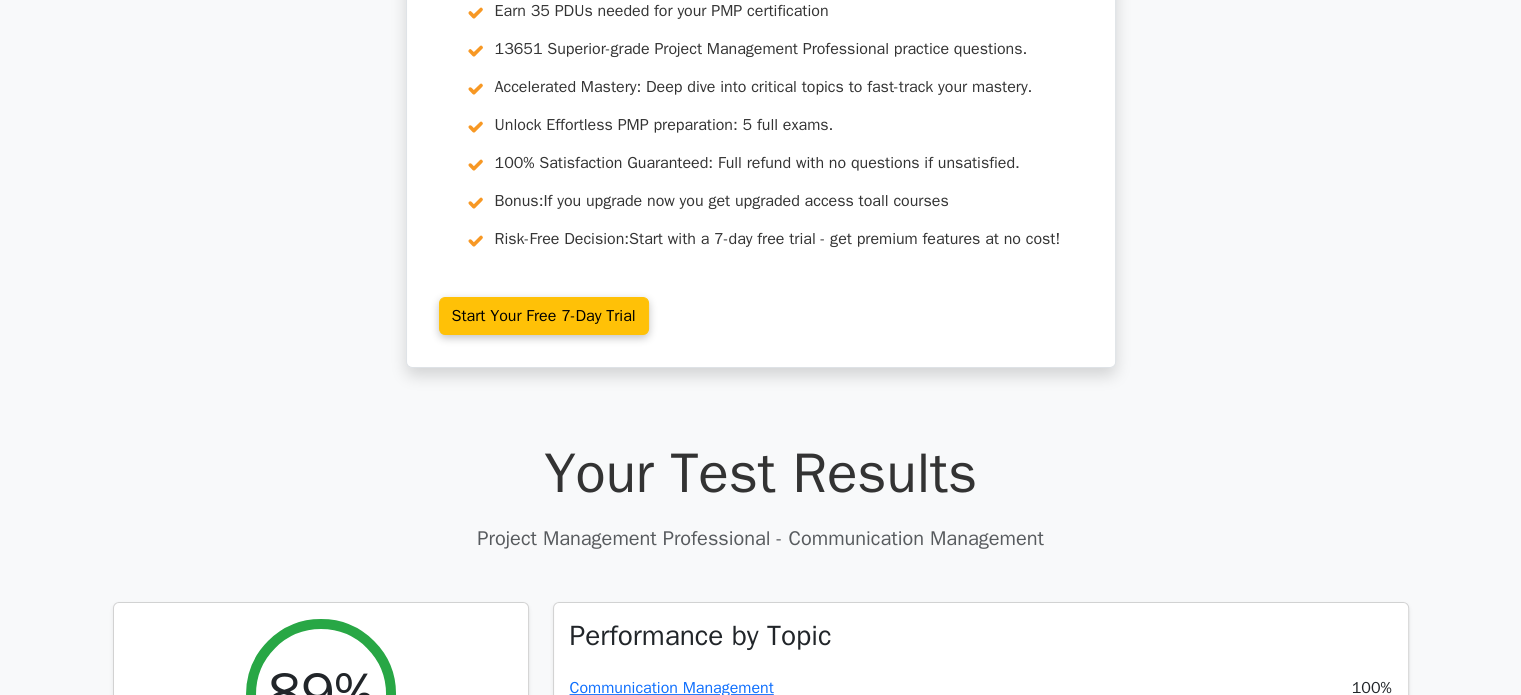 scroll, scrollTop: 0, scrollLeft: 0, axis: both 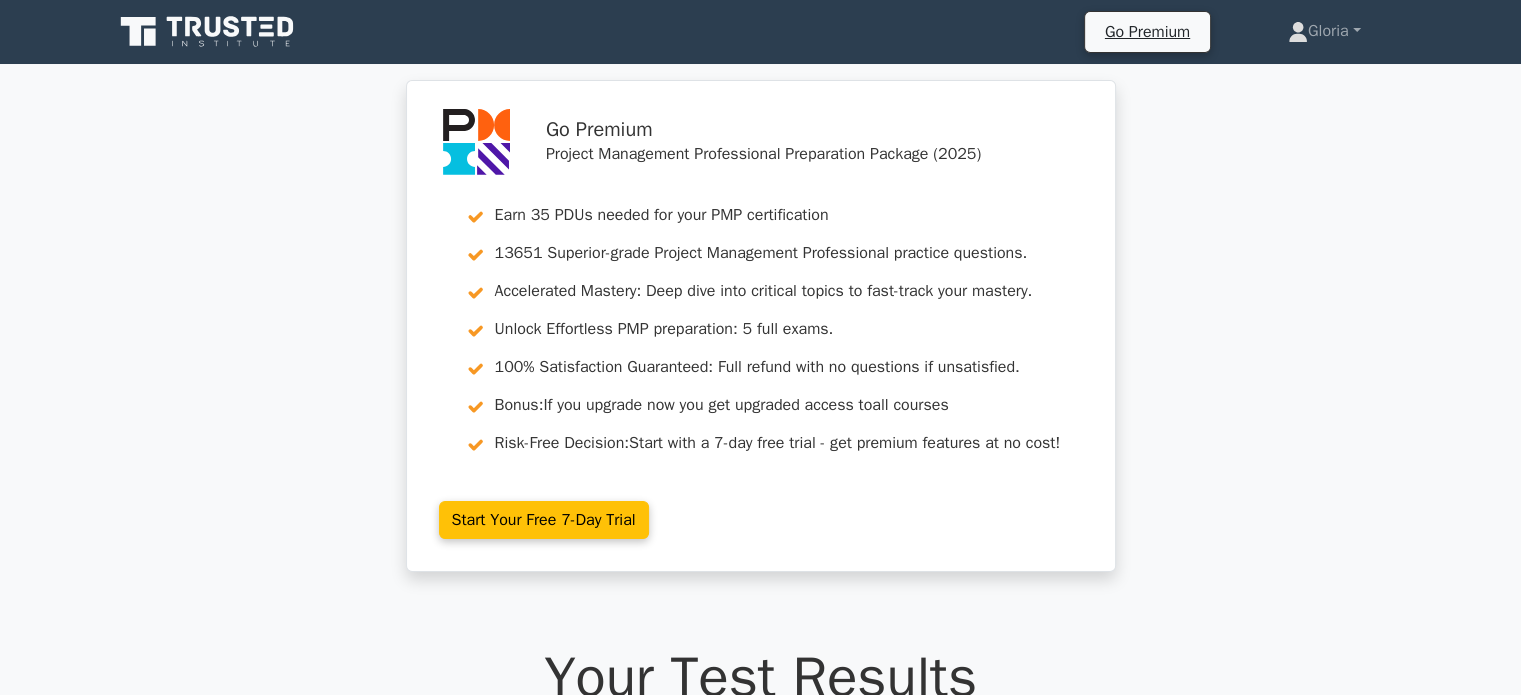 click 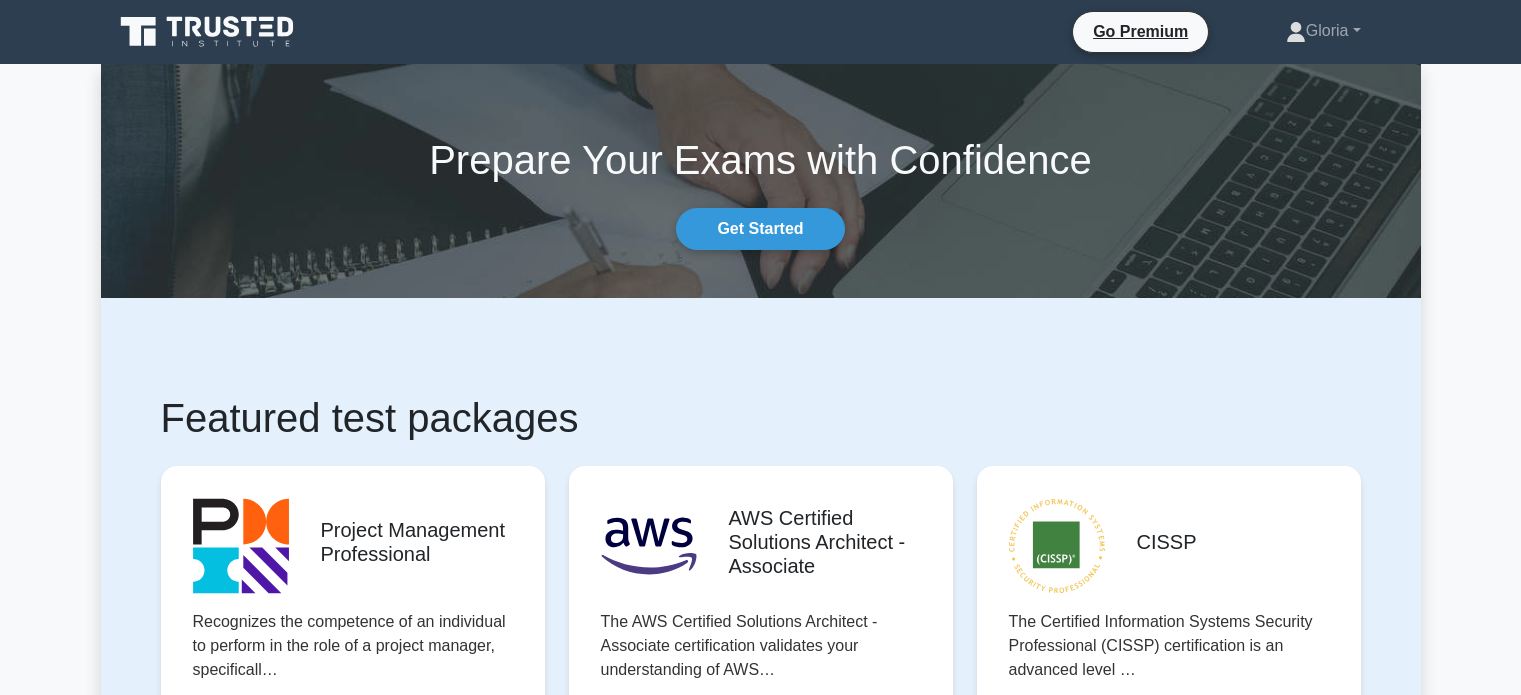 scroll, scrollTop: 0, scrollLeft: 0, axis: both 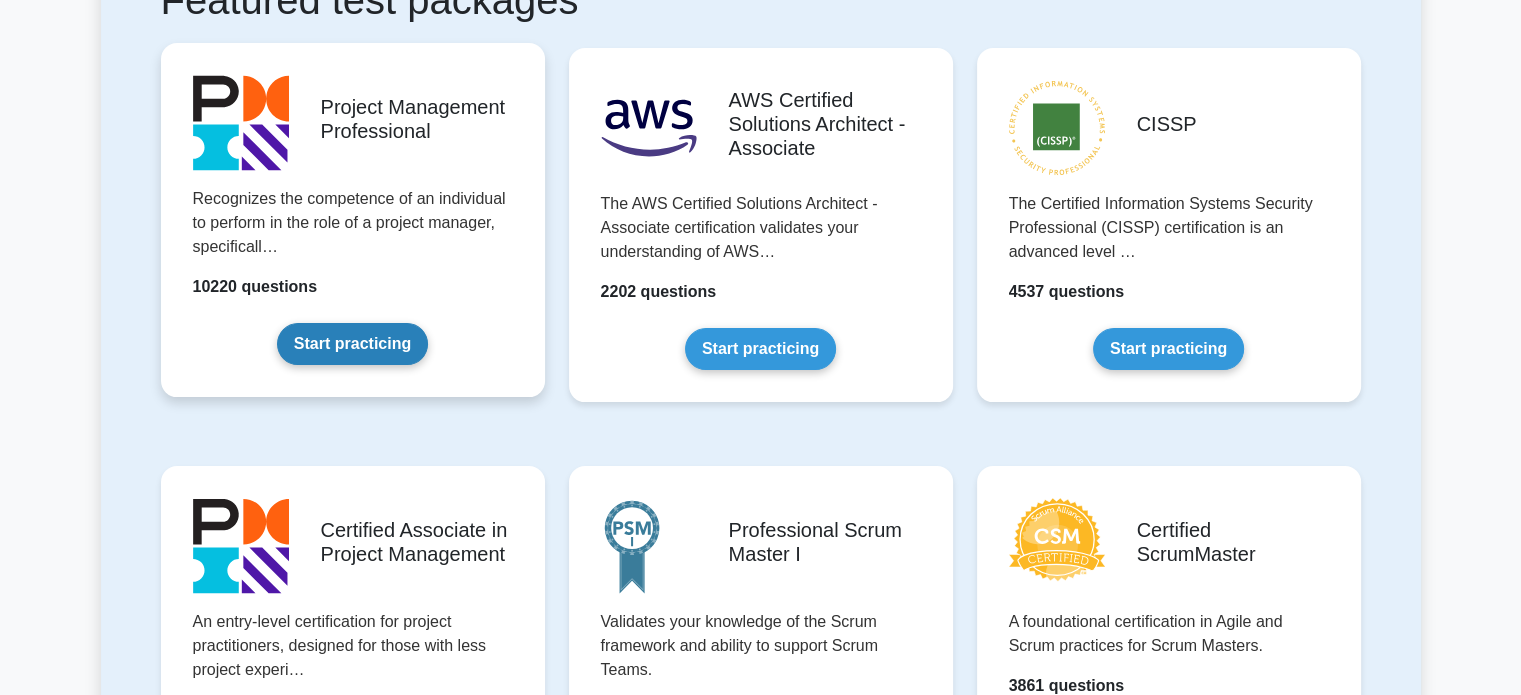 click on "Start practicing" at bounding box center [352, 344] 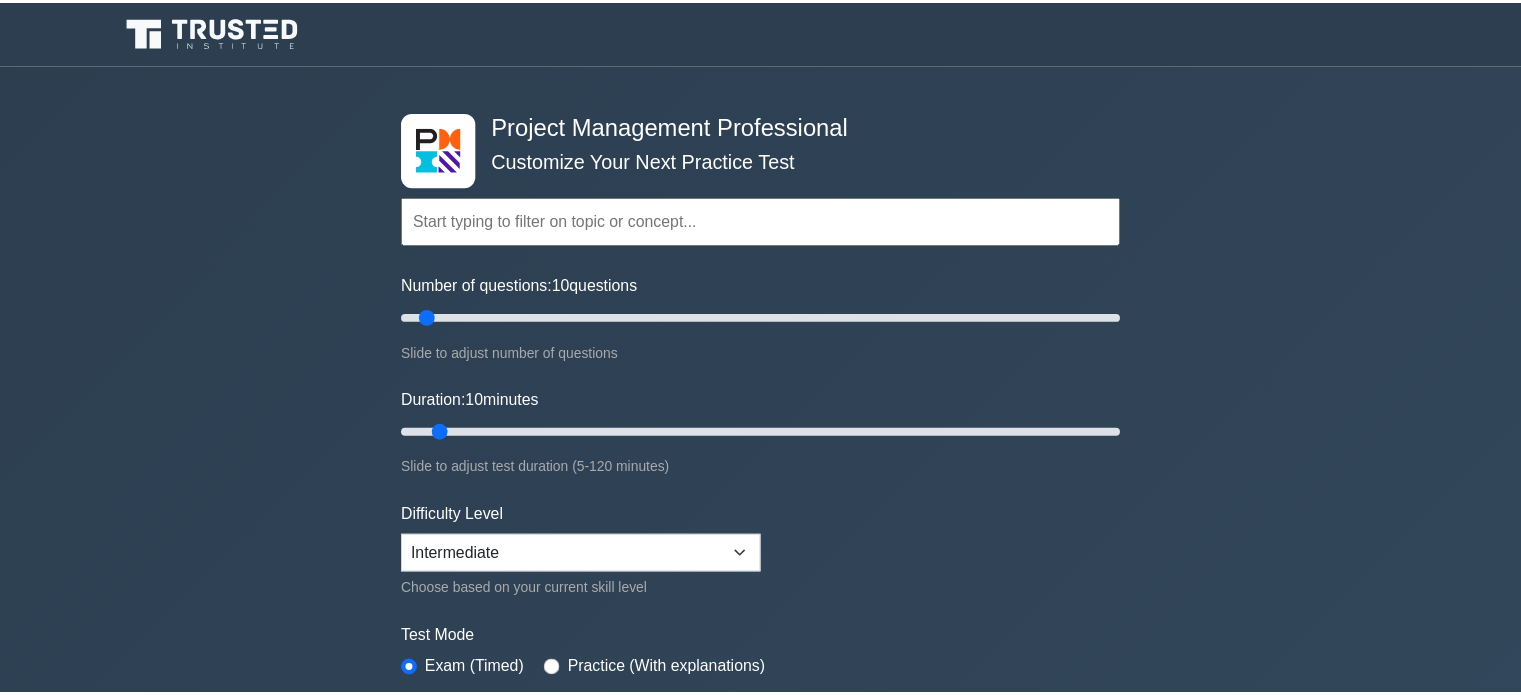 scroll, scrollTop: 0, scrollLeft: 0, axis: both 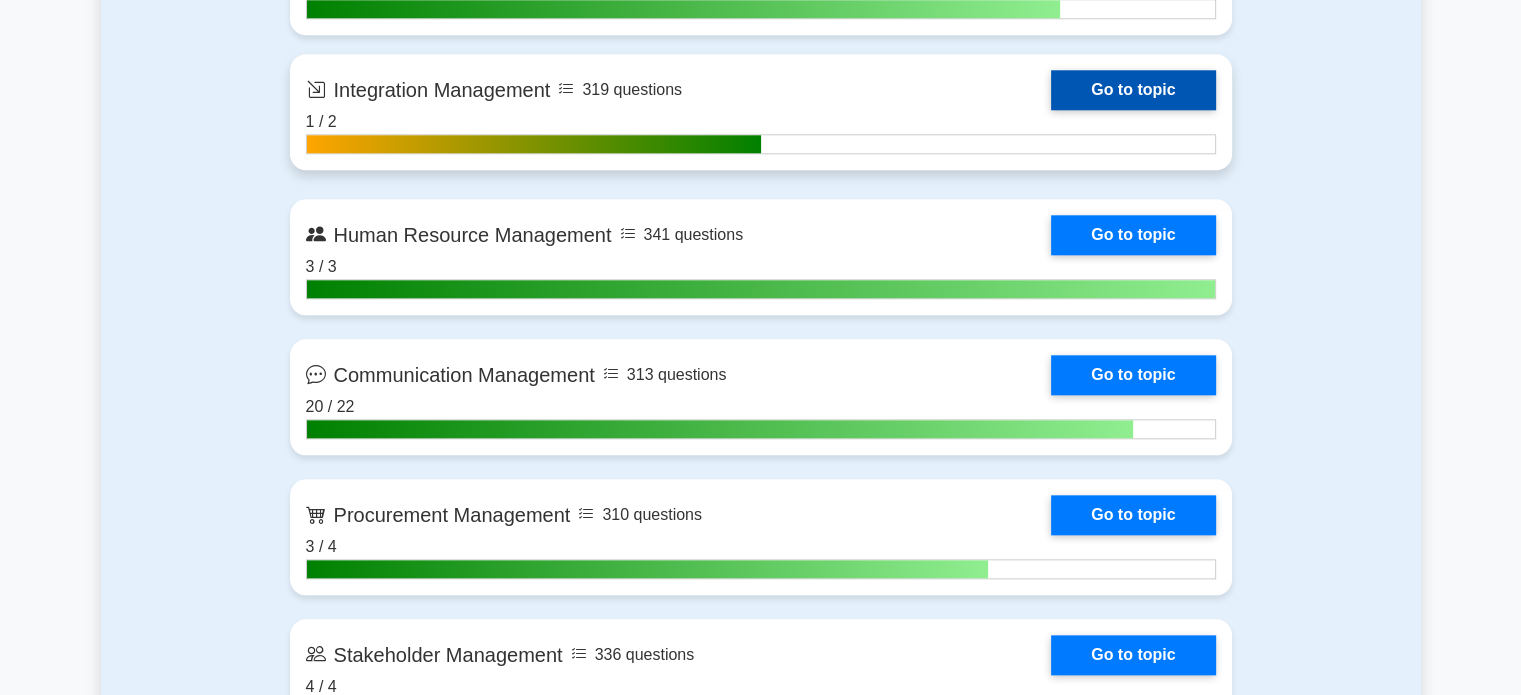 click on "Go to topic" at bounding box center [1133, 90] 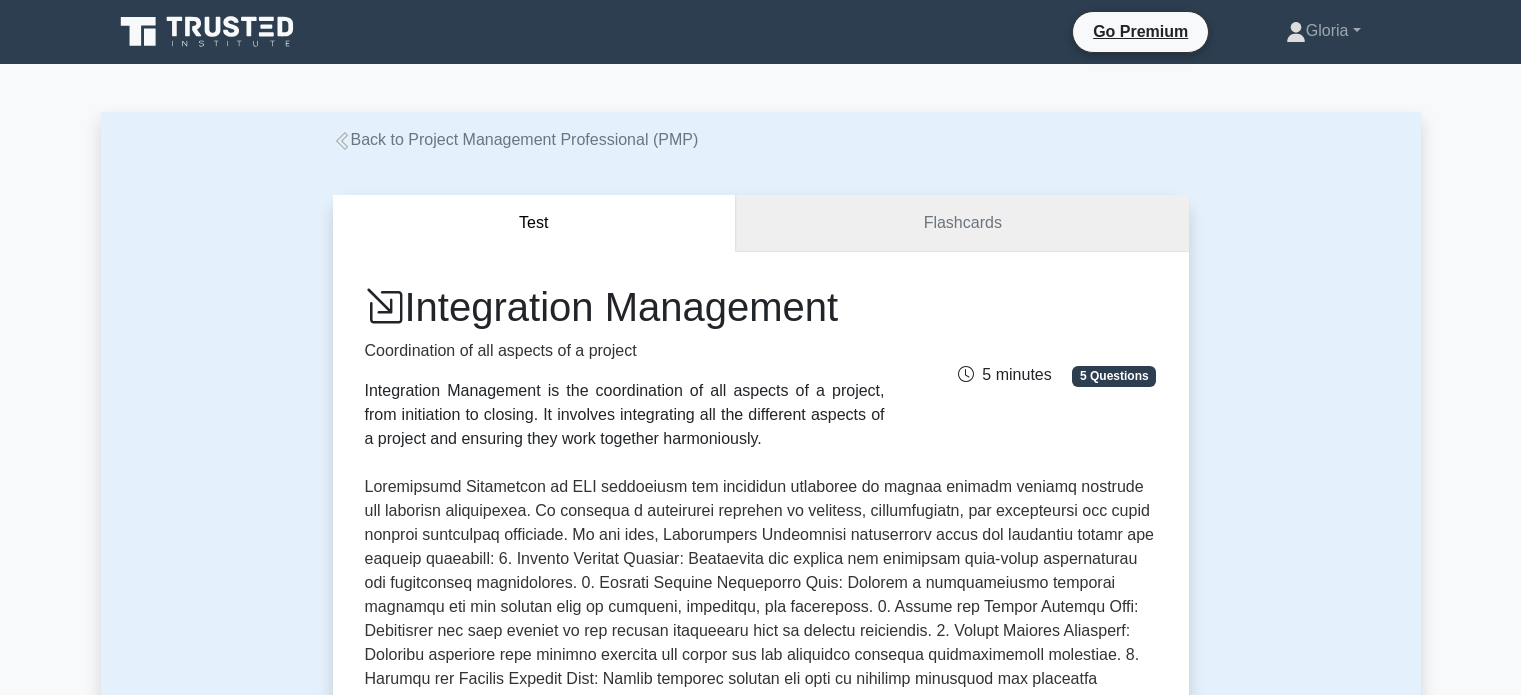 scroll, scrollTop: 0, scrollLeft: 0, axis: both 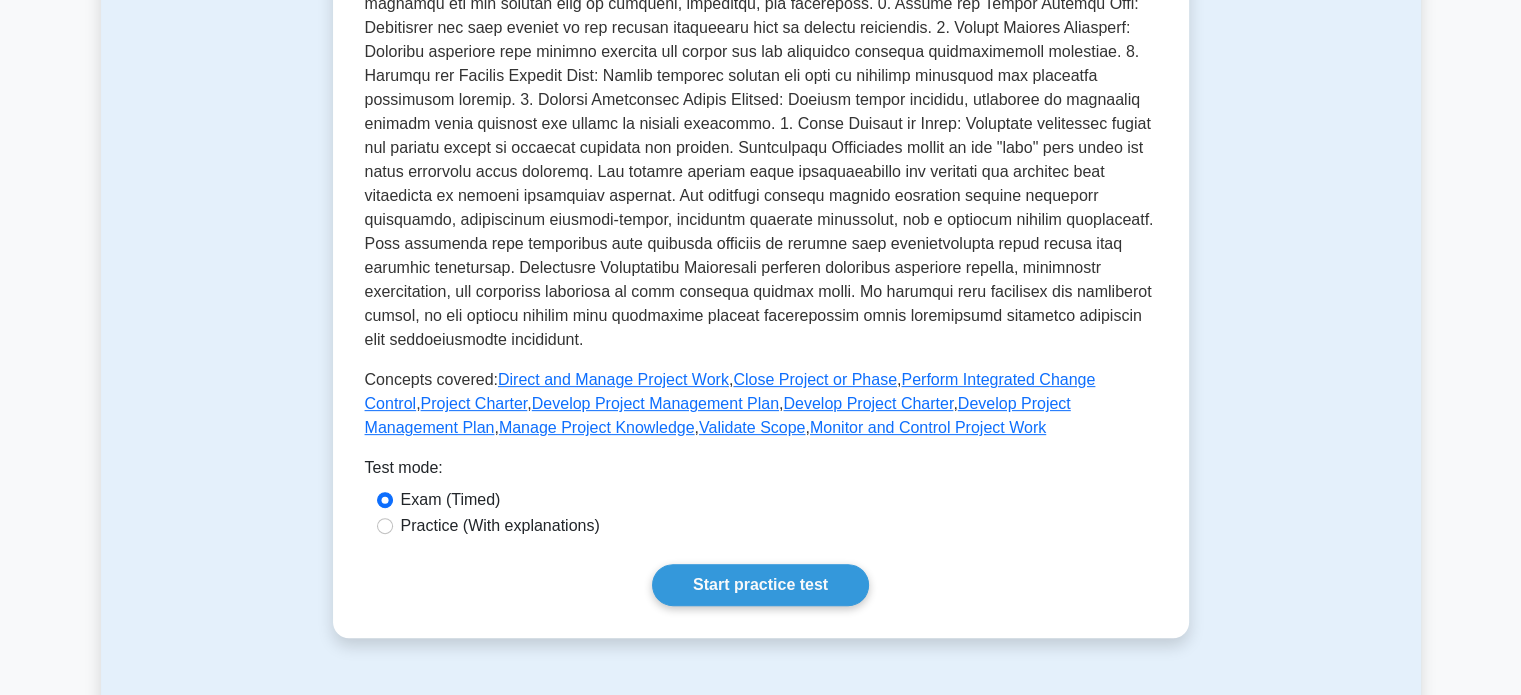click on "Practice (With explanations)" at bounding box center (500, 526) 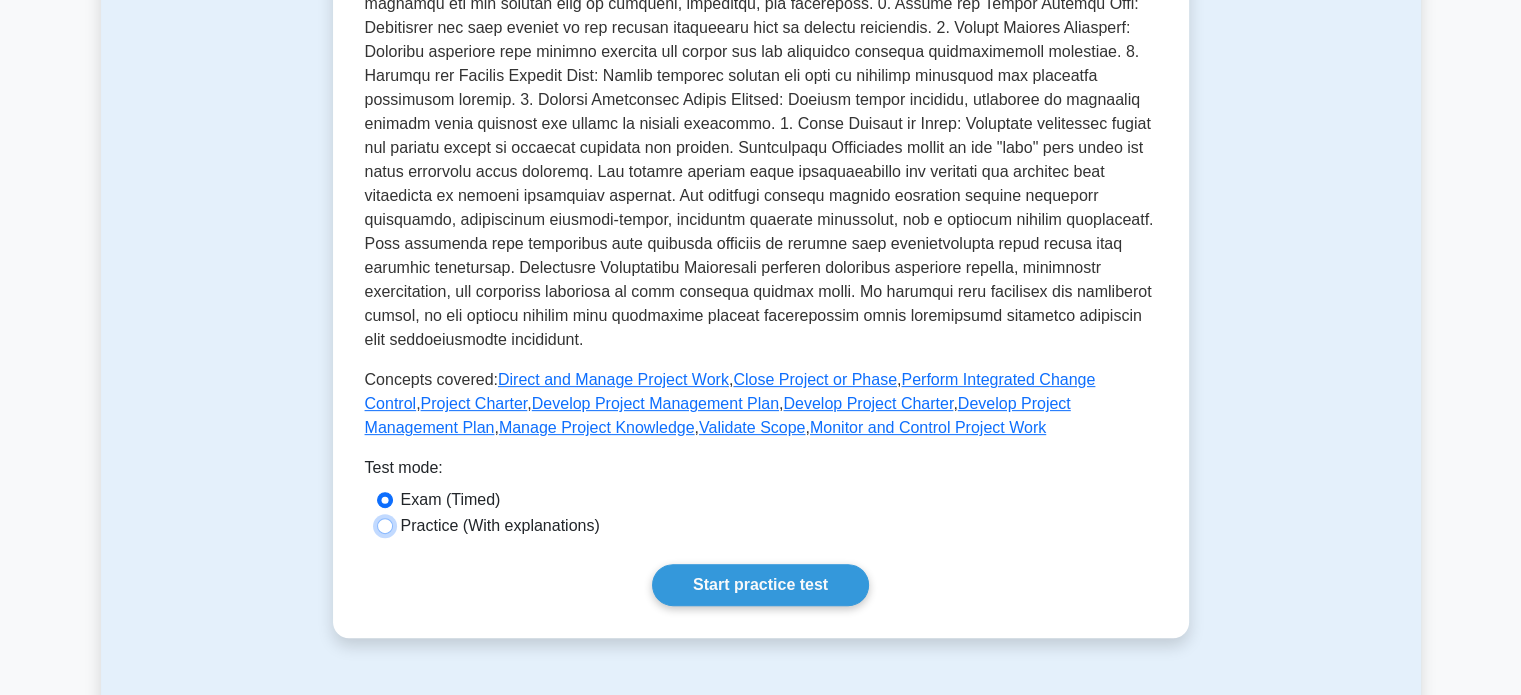 click on "Practice (With explanations)" at bounding box center [385, 526] 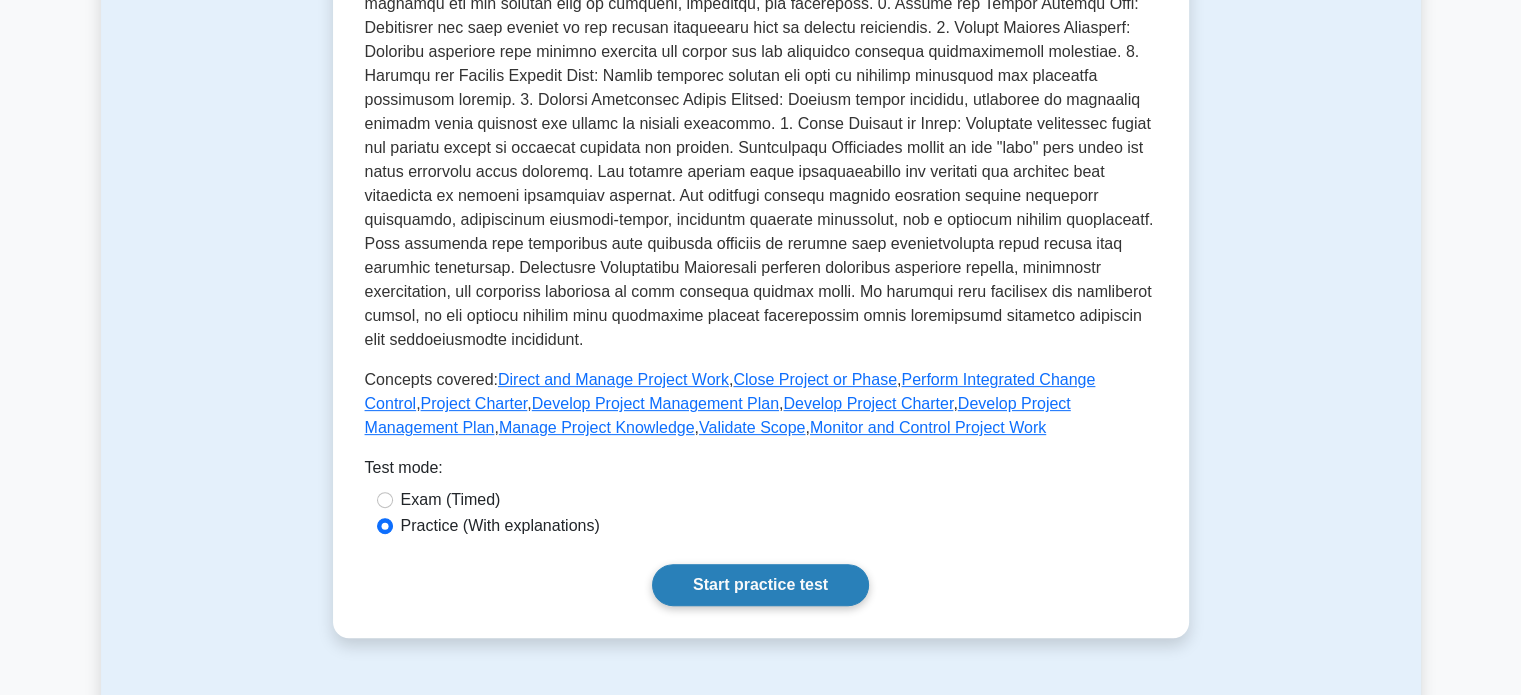 click on "Start practice test" at bounding box center [760, 585] 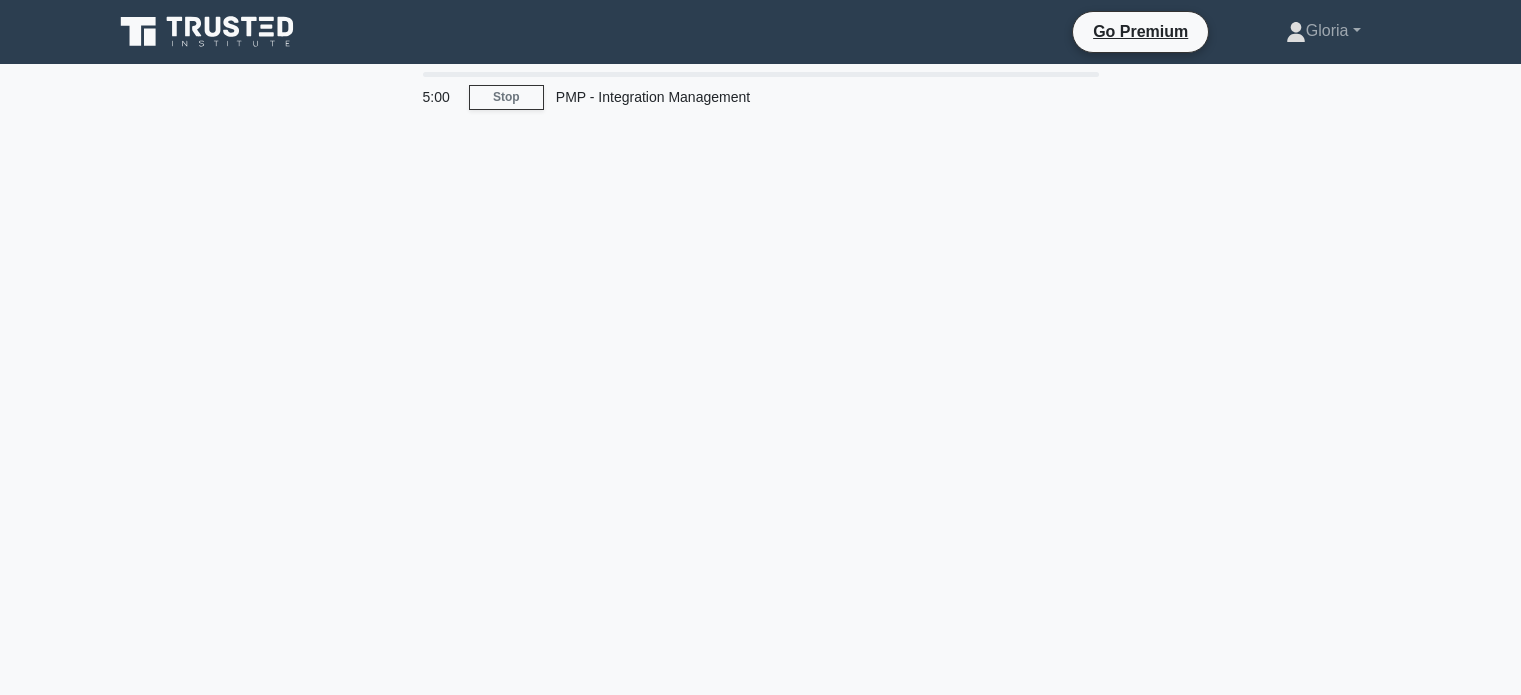 scroll, scrollTop: 0, scrollLeft: 0, axis: both 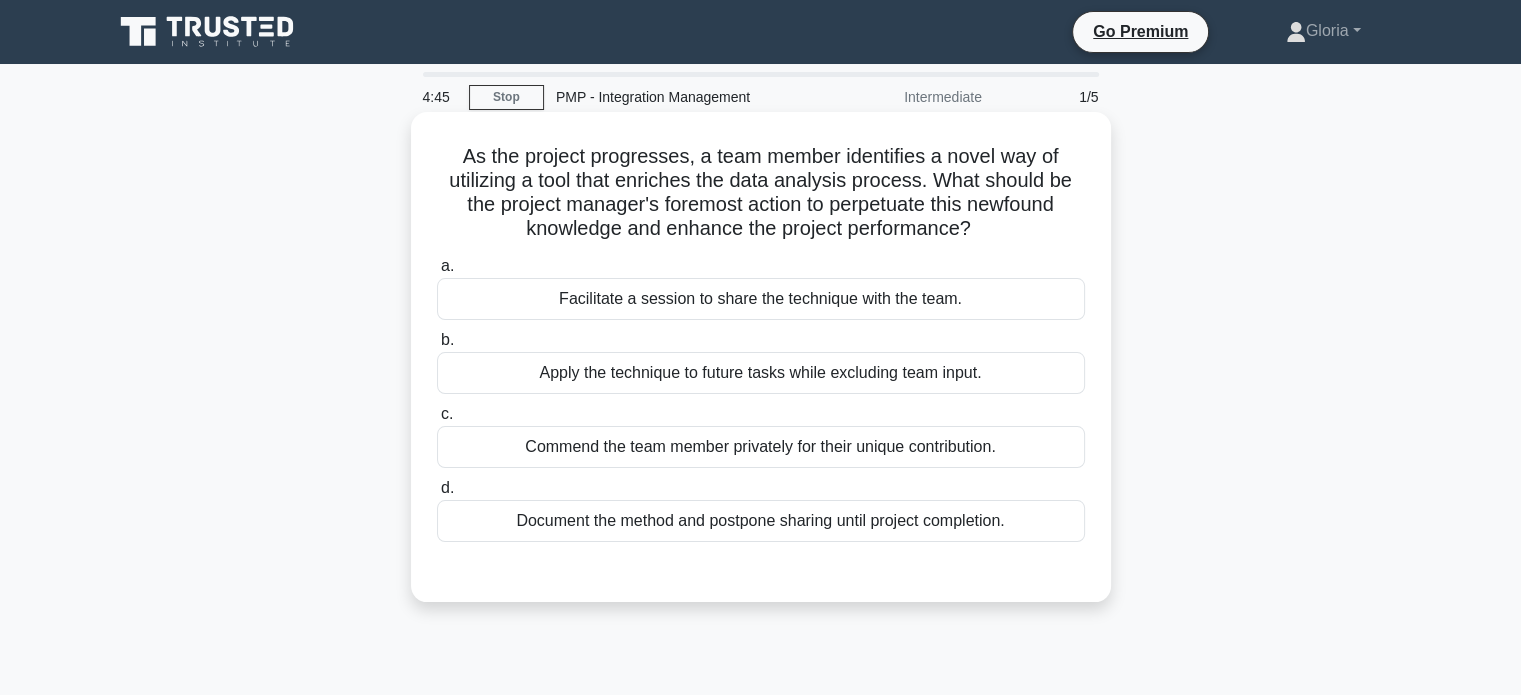 click on "Facilitate a session to share the technique with the team." at bounding box center [761, 299] 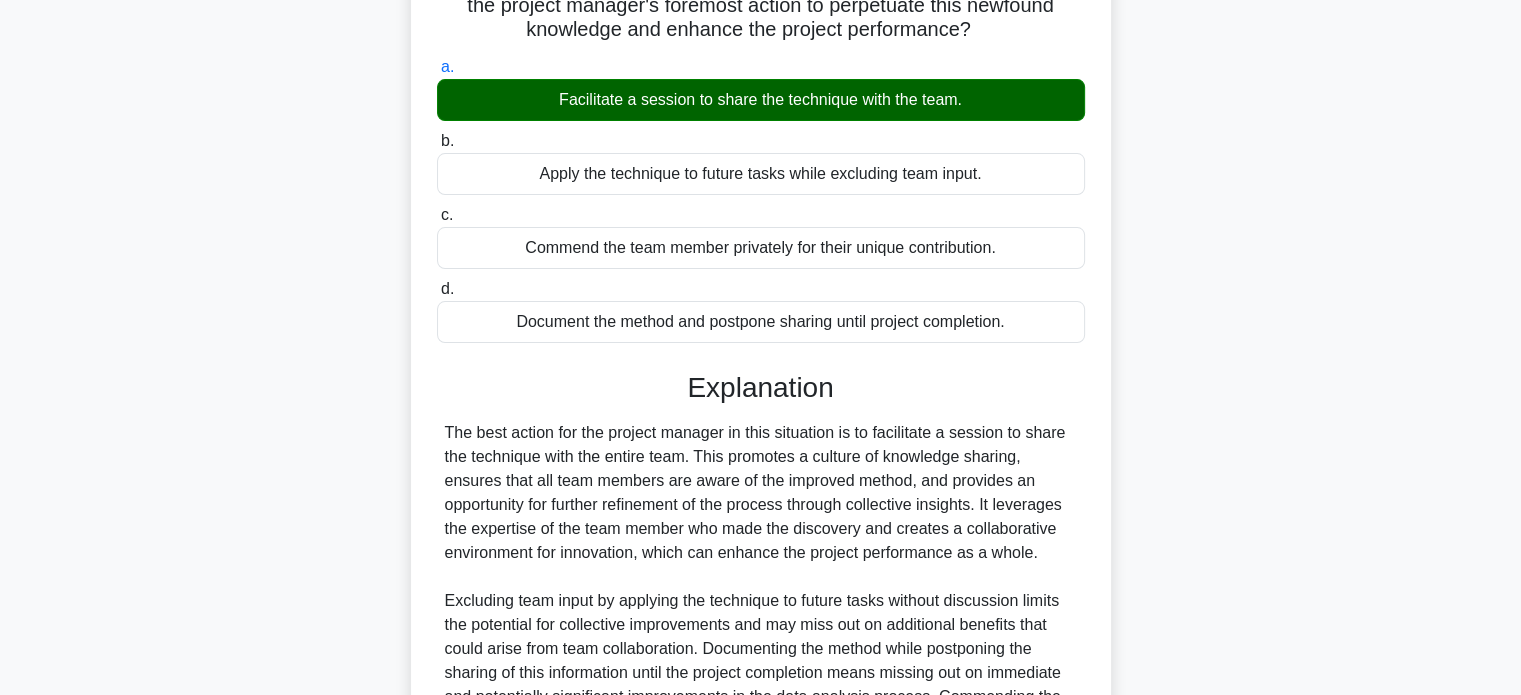scroll, scrollTop: 464, scrollLeft: 0, axis: vertical 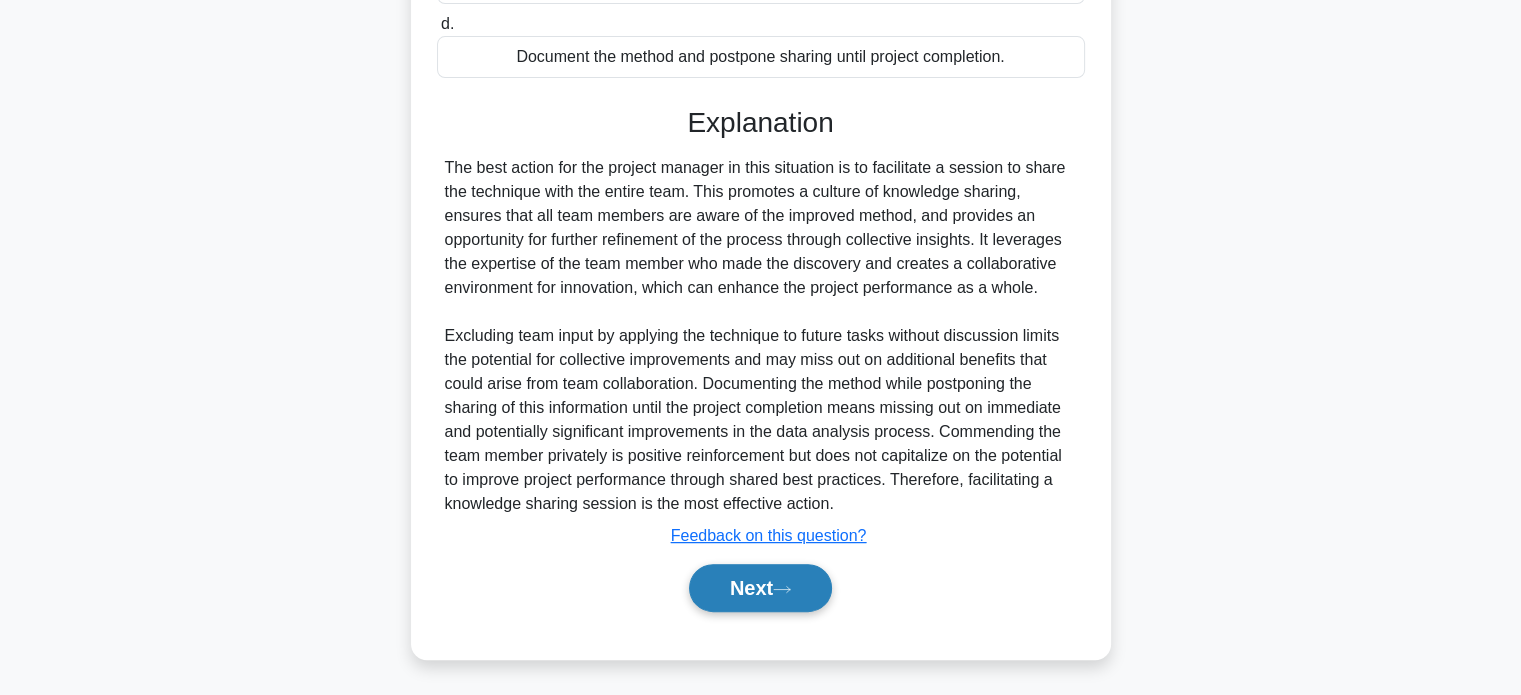 click on "Next" at bounding box center (760, 588) 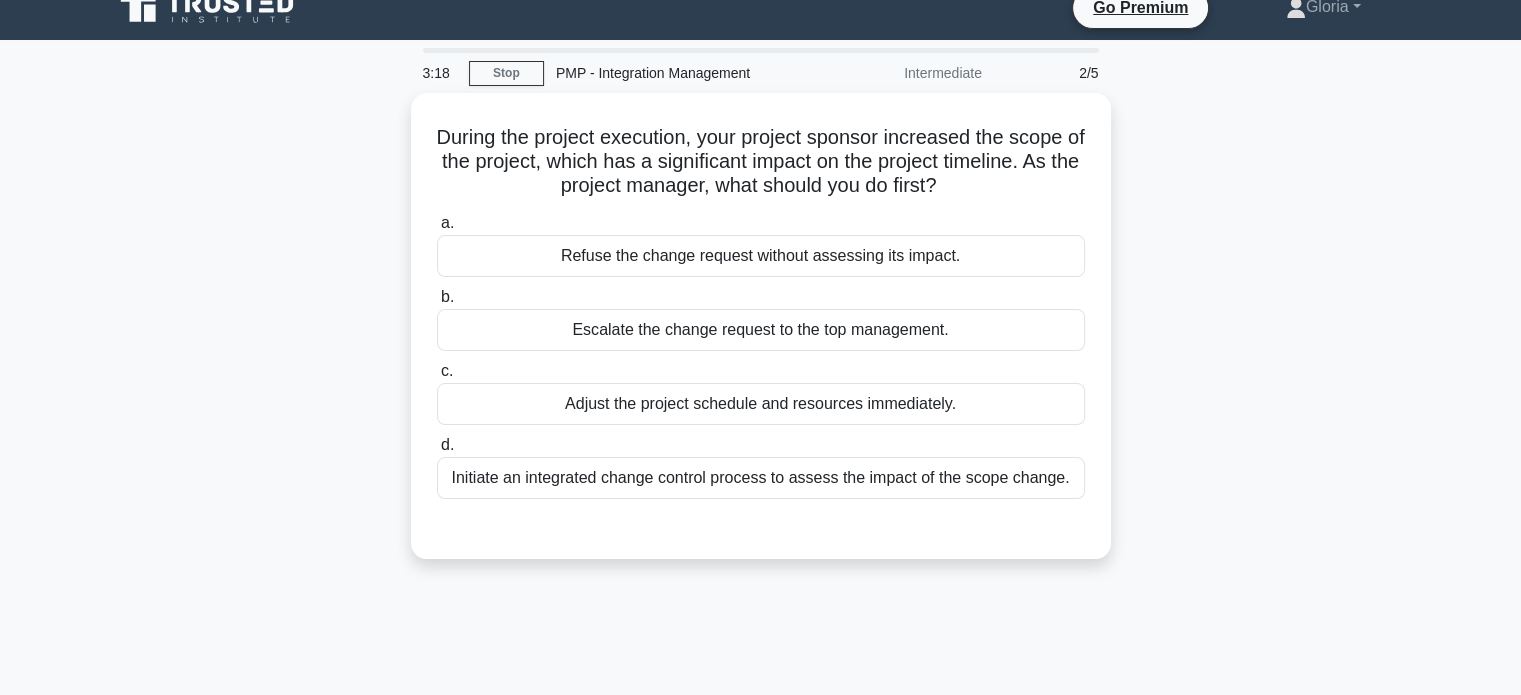 scroll, scrollTop: 21, scrollLeft: 0, axis: vertical 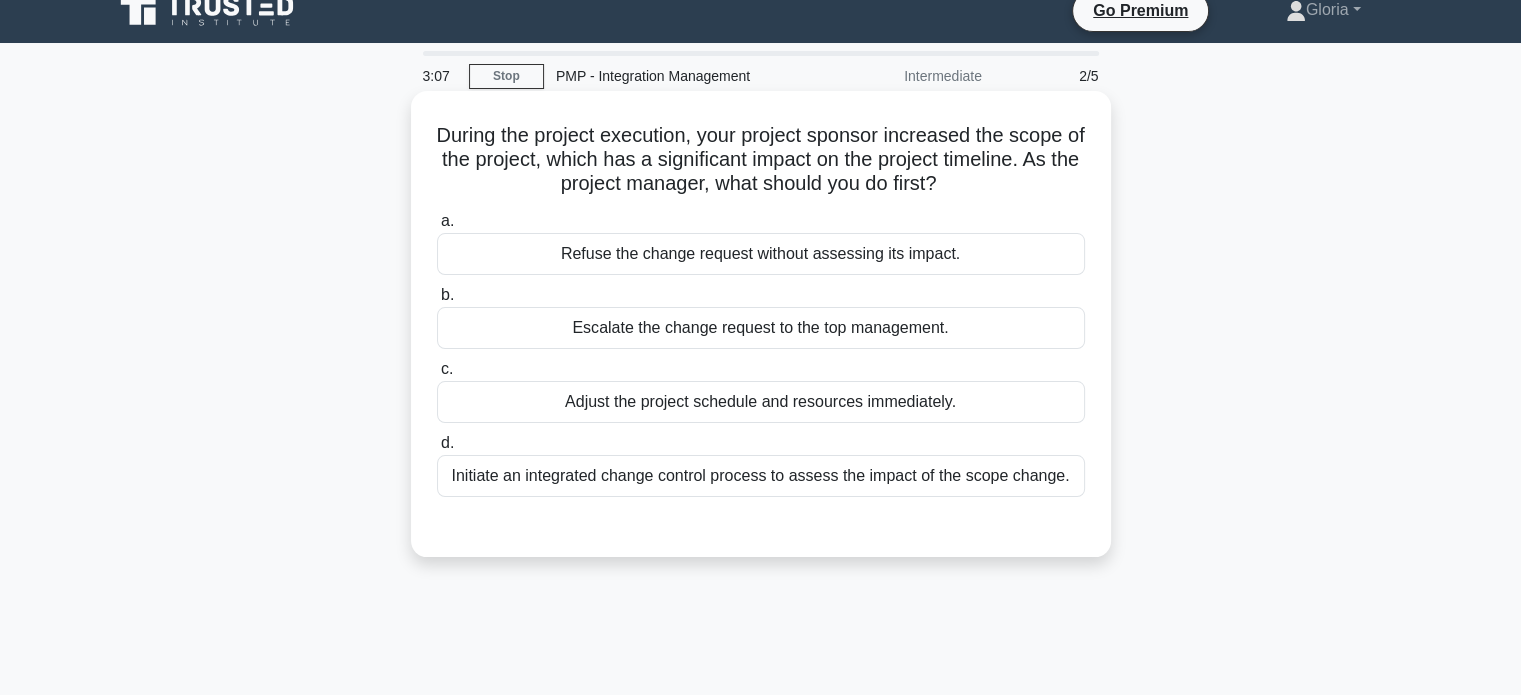 click on "Initiate an integrated change control process to assess the impact of the scope change." at bounding box center [761, 476] 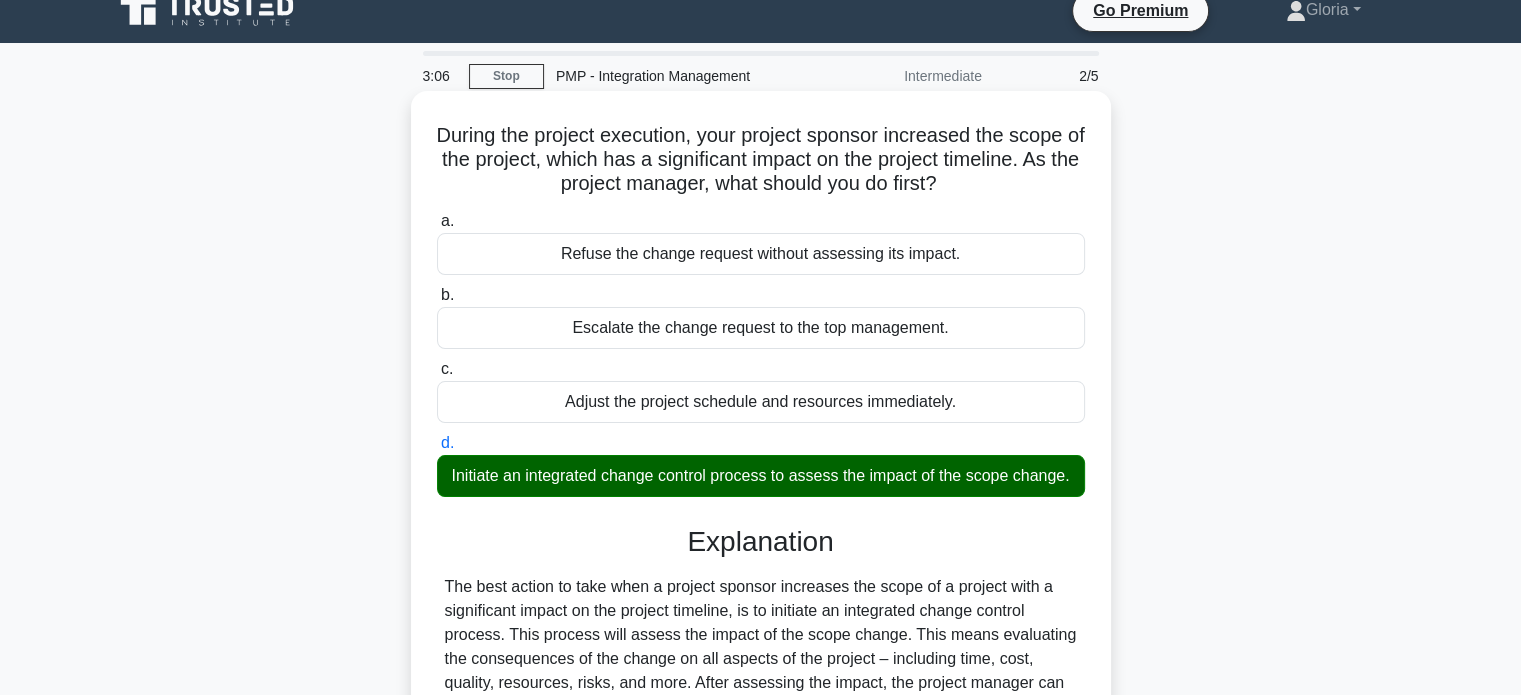 scroll, scrollTop: 385, scrollLeft: 0, axis: vertical 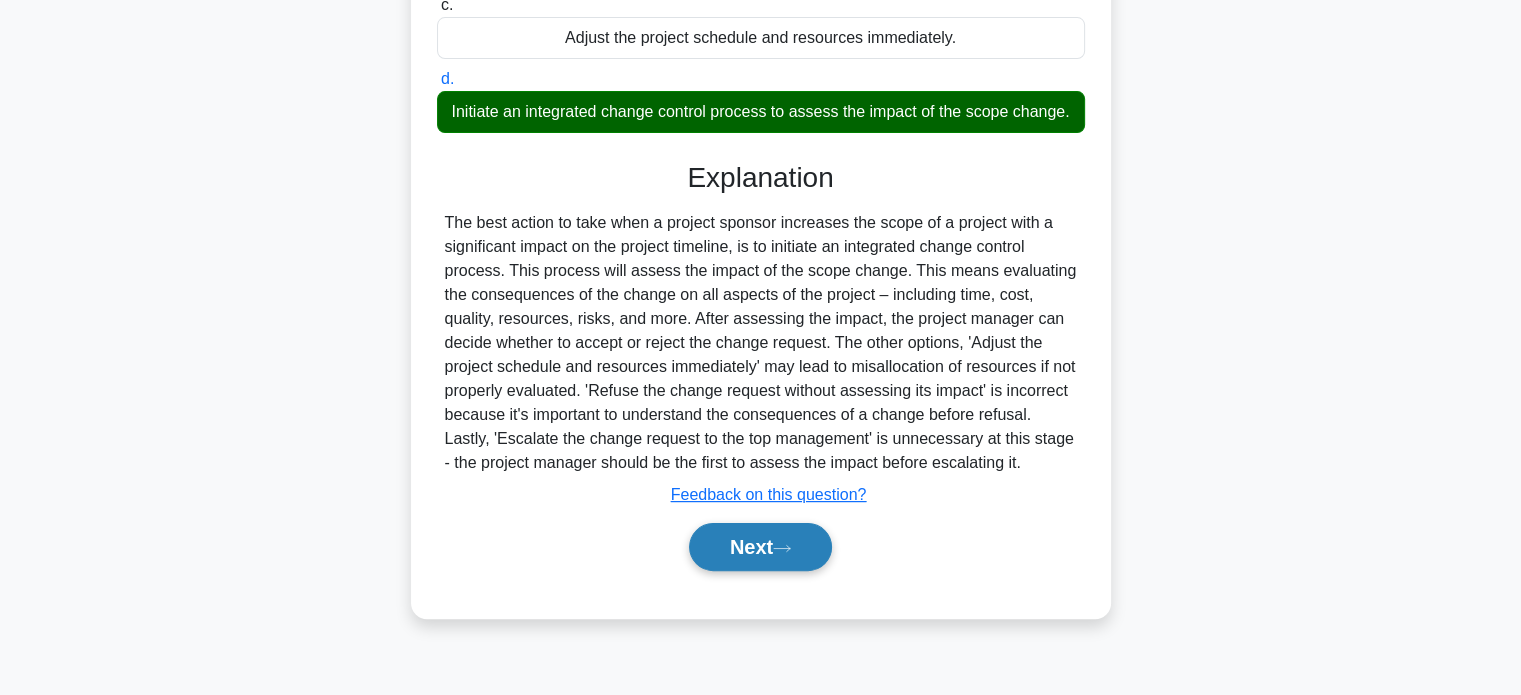 click on "Next" at bounding box center (760, 547) 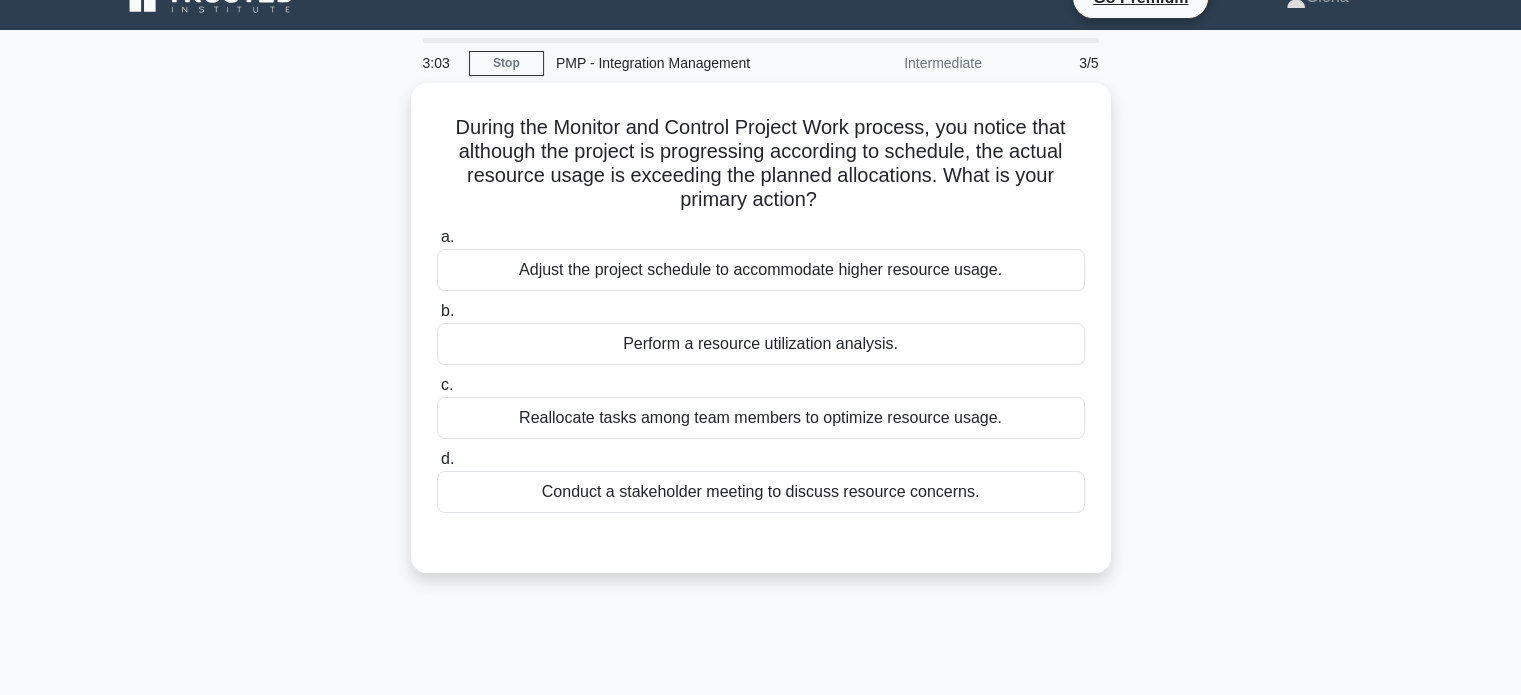 scroll, scrollTop: 4, scrollLeft: 0, axis: vertical 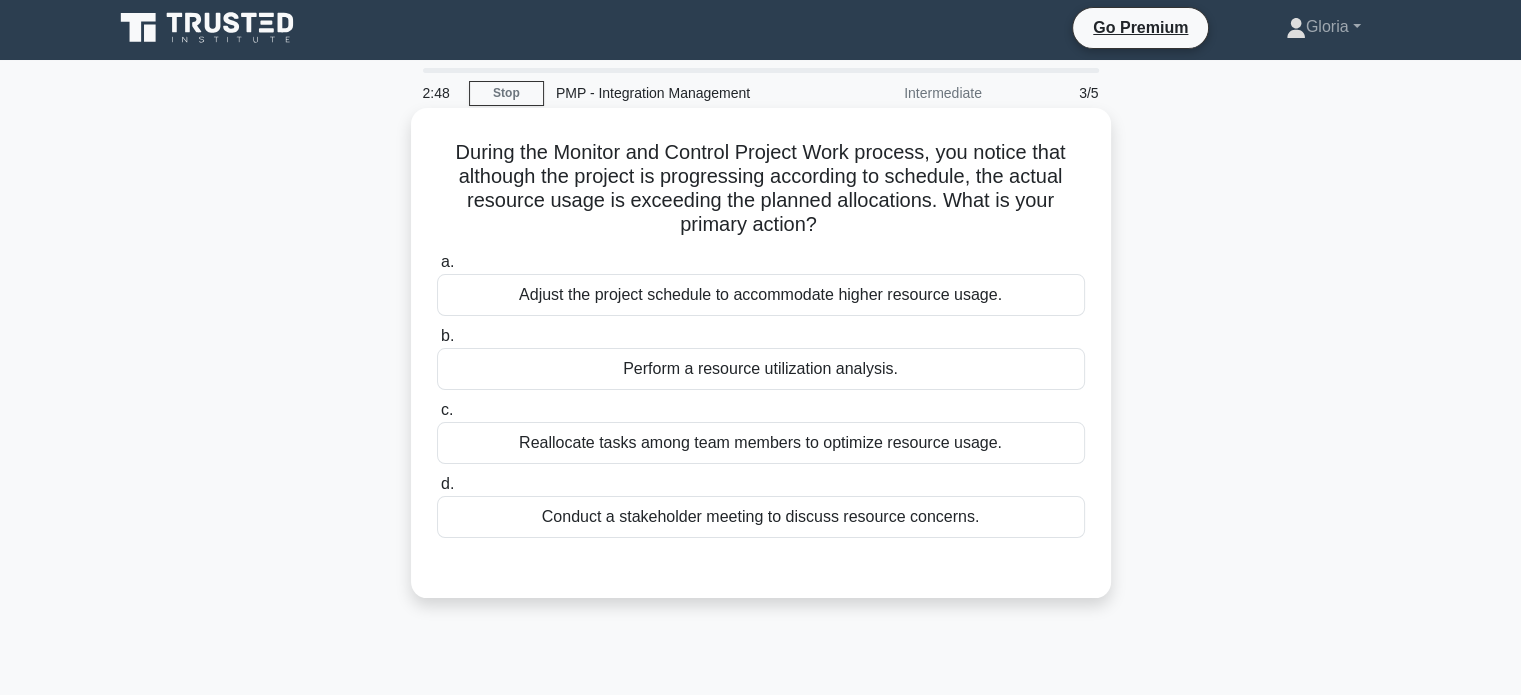 click on "Perform a resource utilization analysis." at bounding box center [761, 369] 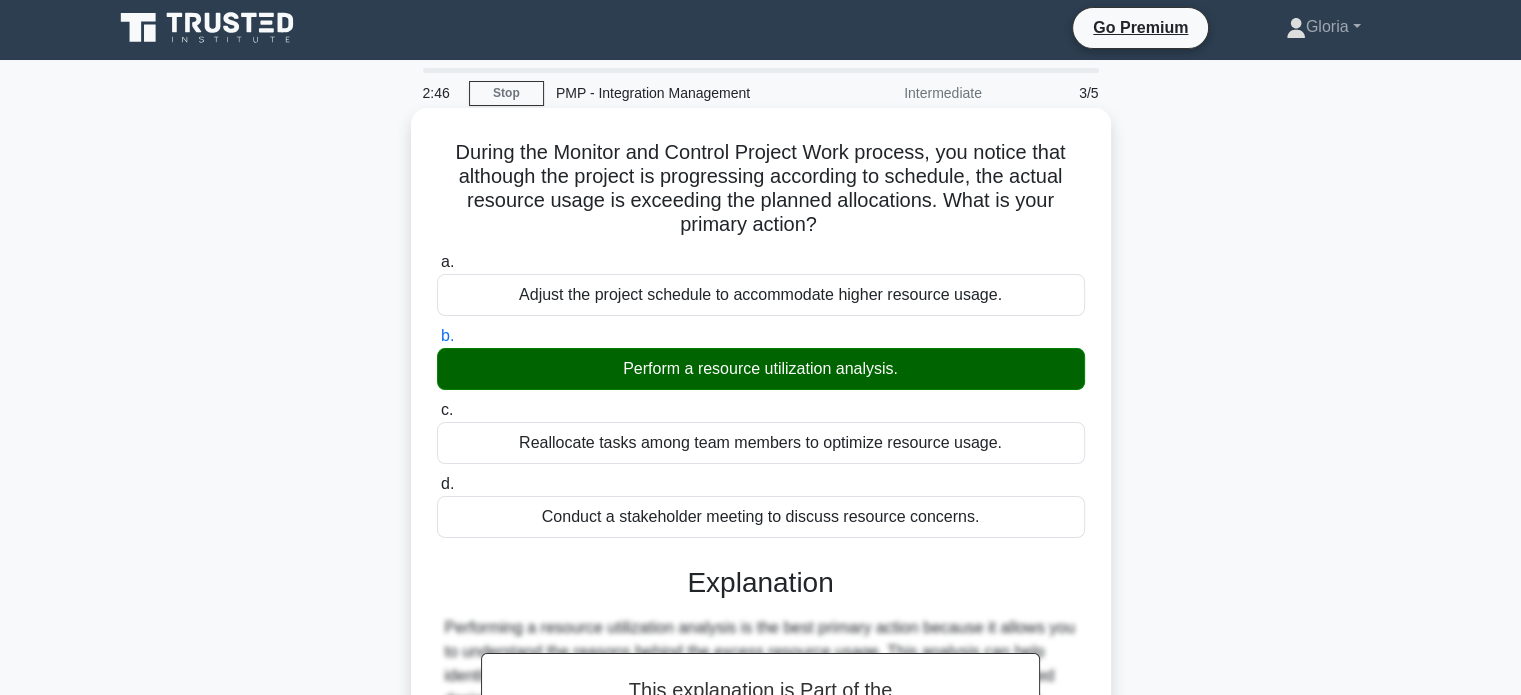 scroll, scrollTop: 385, scrollLeft: 0, axis: vertical 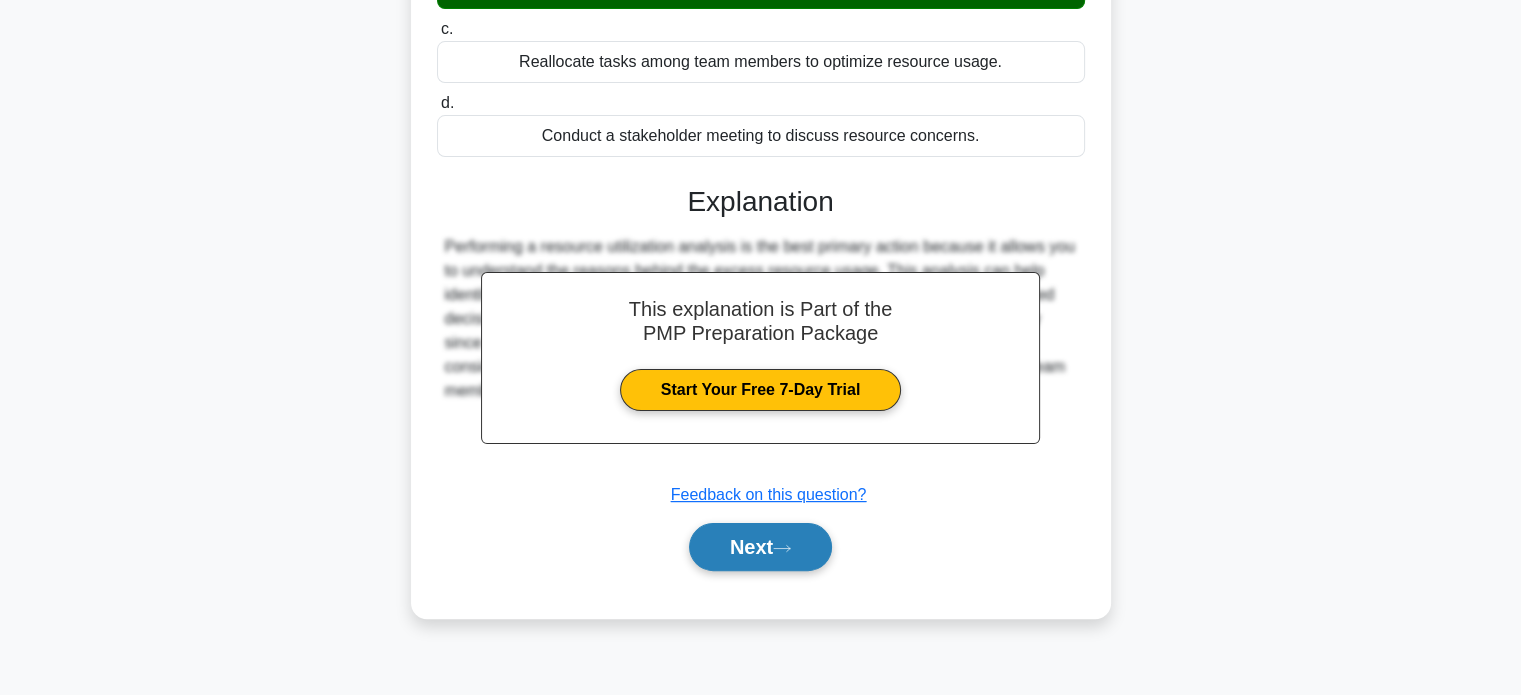 click on "Next" at bounding box center [760, 547] 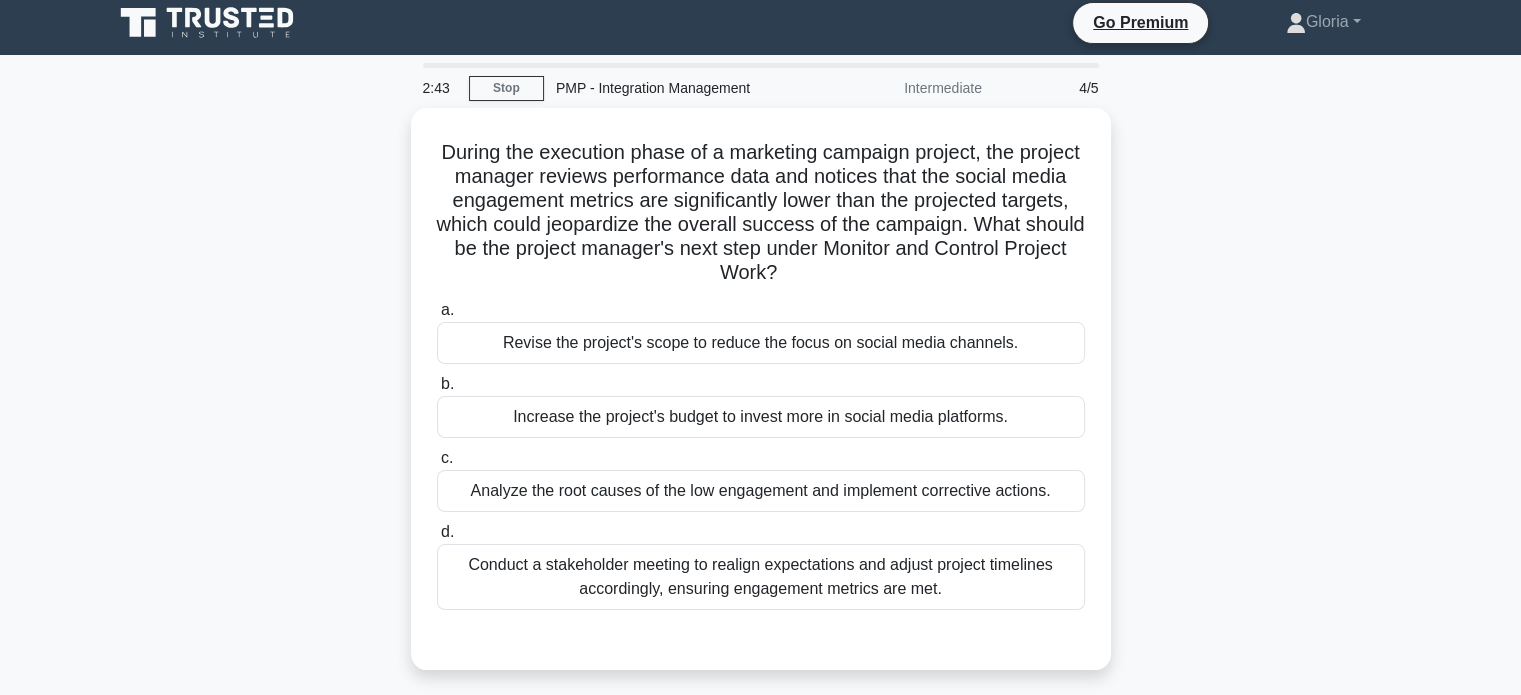 scroll, scrollTop: 0, scrollLeft: 0, axis: both 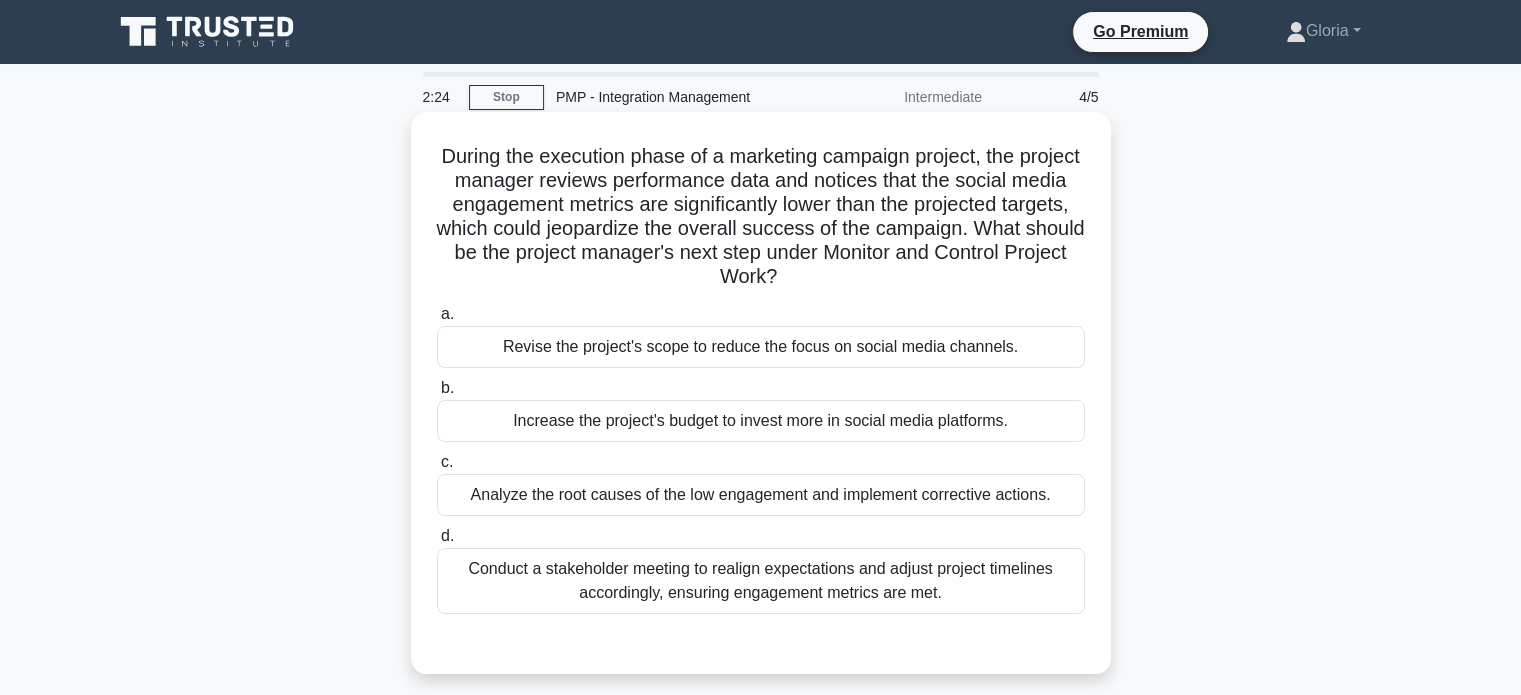 click on "Analyze the root causes of the low engagement and implement corrective actions." at bounding box center (761, 495) 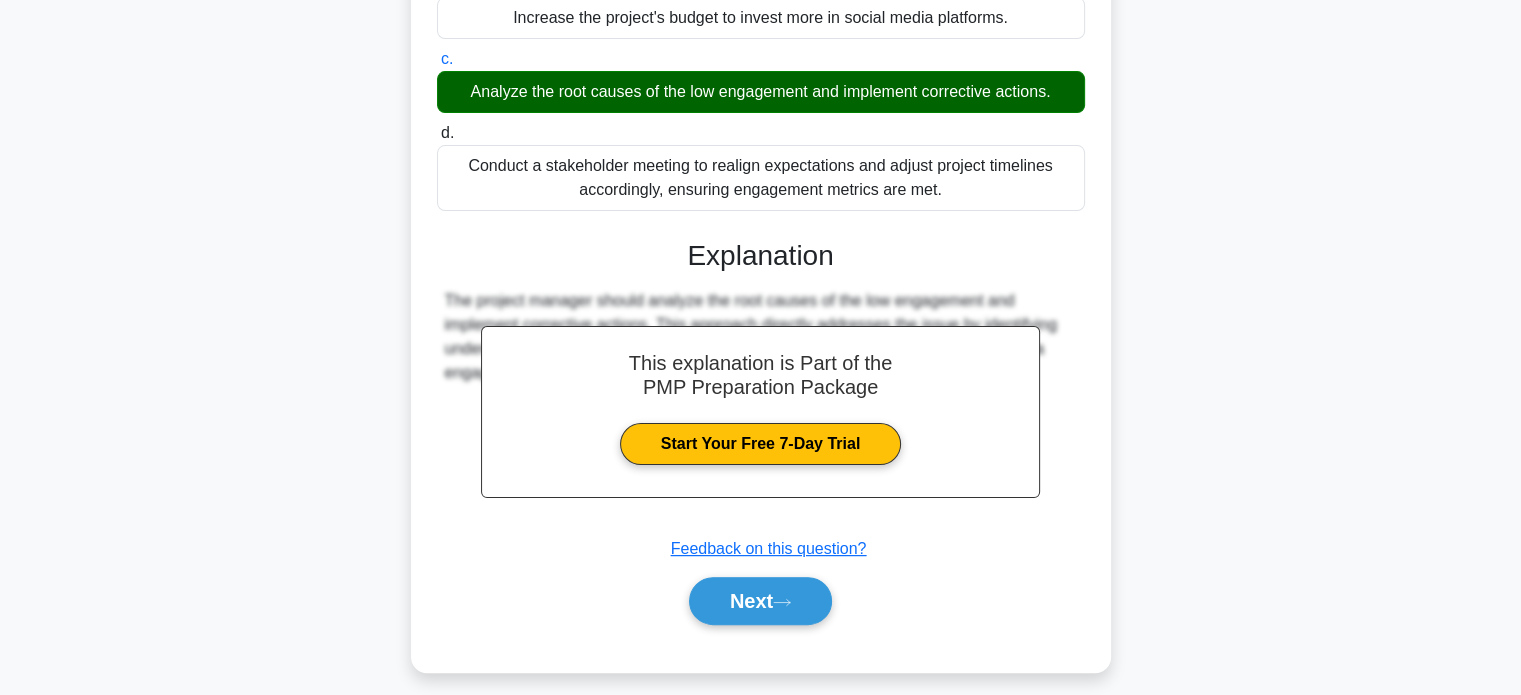 scroll, scrollTop: 416, scrollLeft: 0, axis: vertical 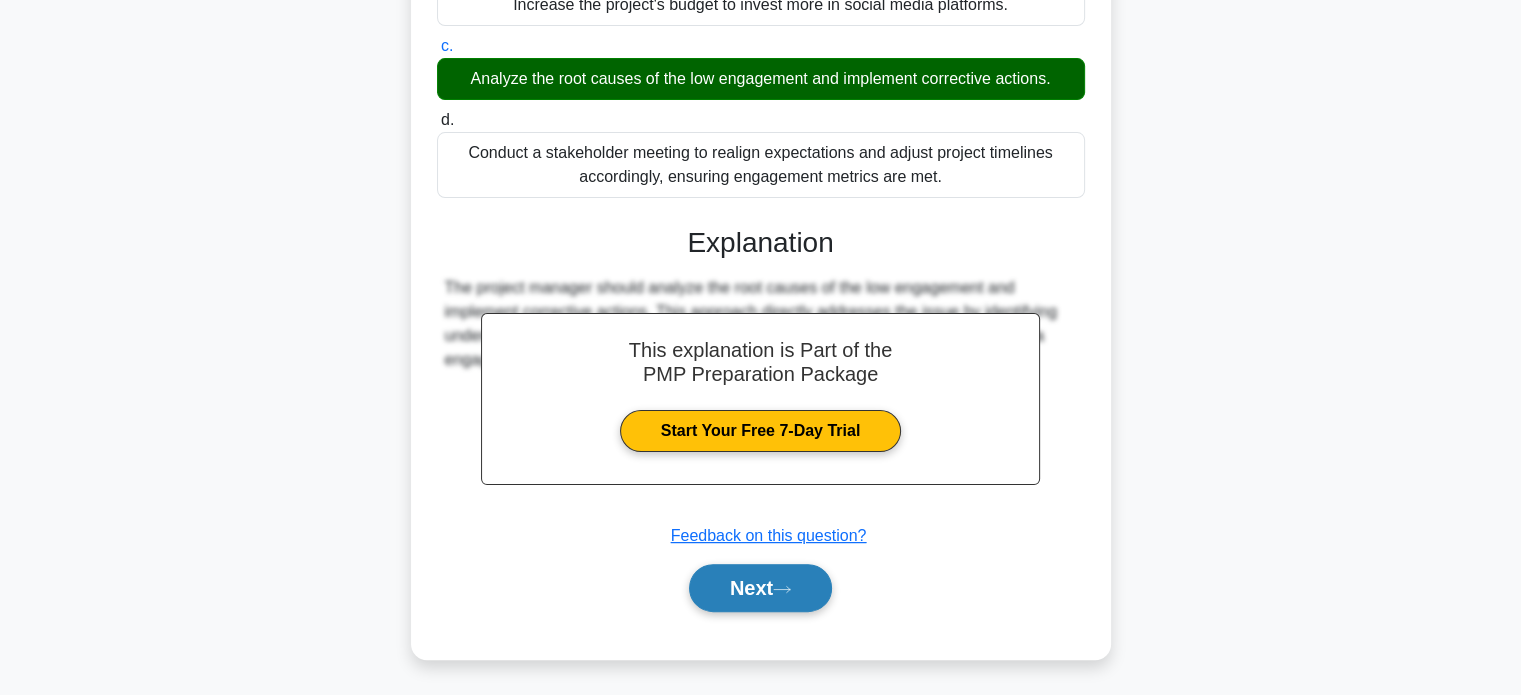 click on "Next" at bounding box center [760, 588] 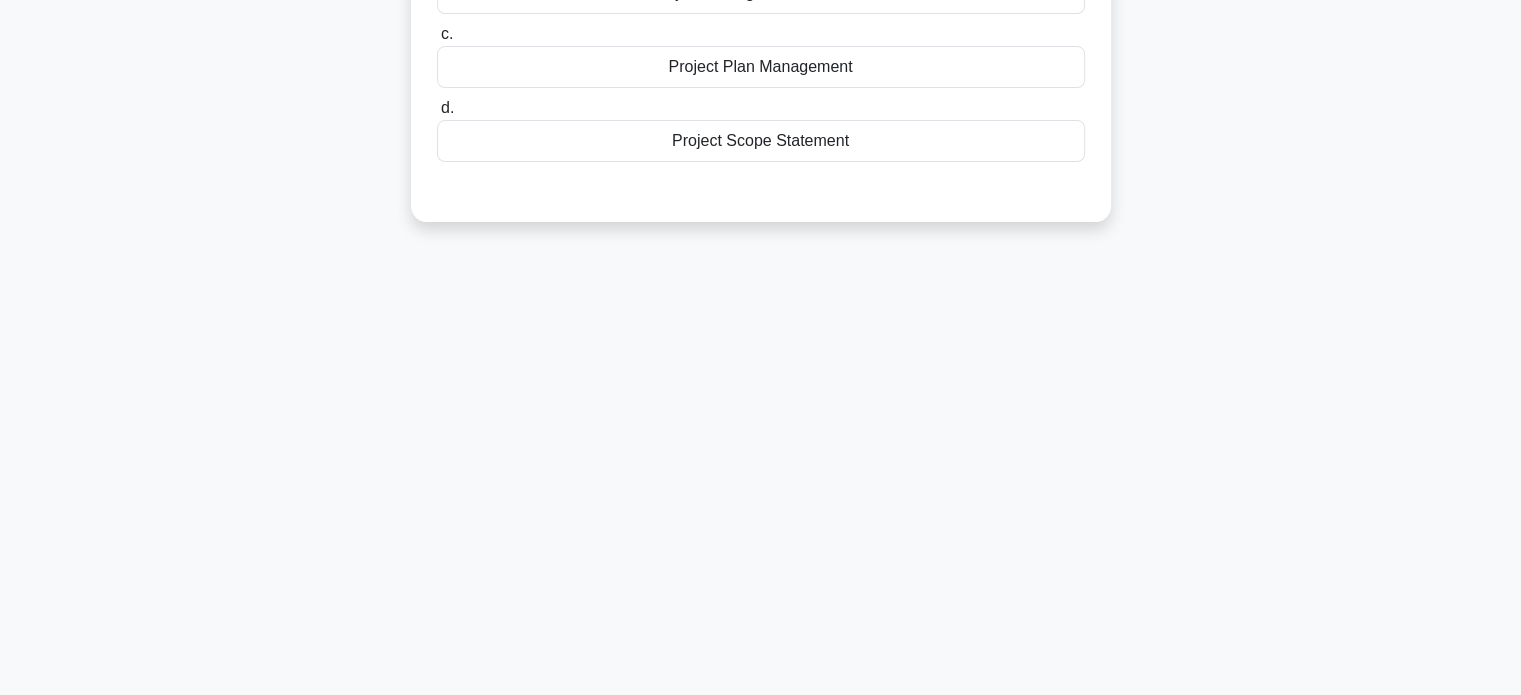 scroll, scrollTop: 0, scrollLeft: 0, axis: both 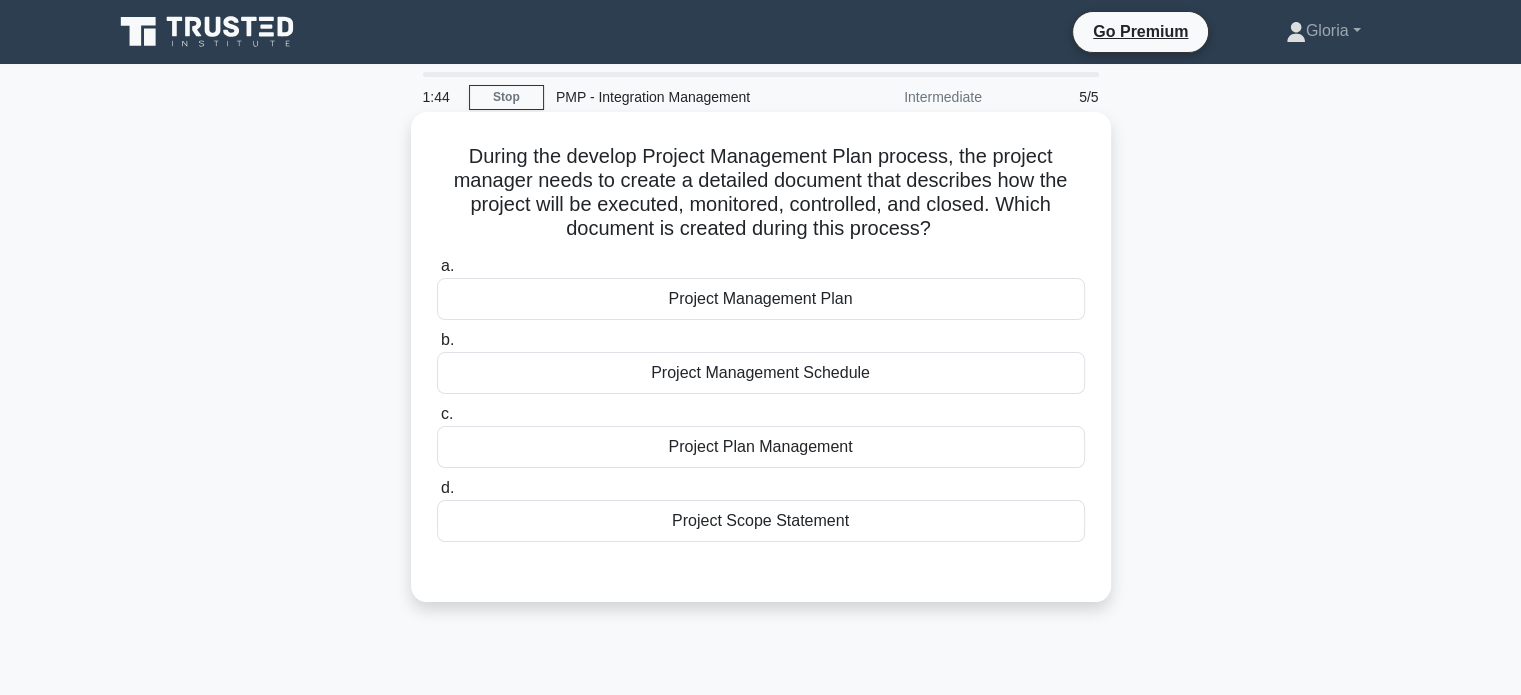 click on "Project Management Plan" at bounding box center [761, 299] 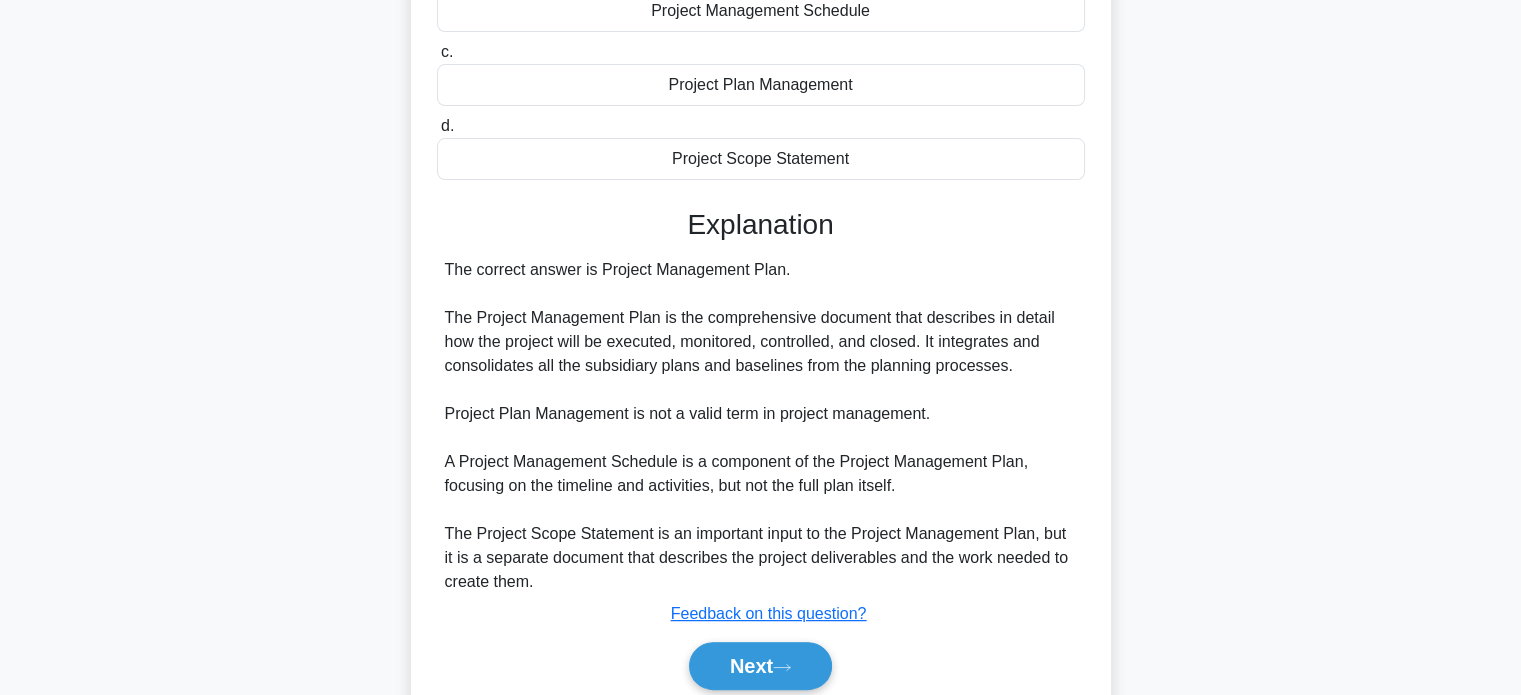 scroll, scrollTop: 440, scrollLeft: 0, axis: vertical 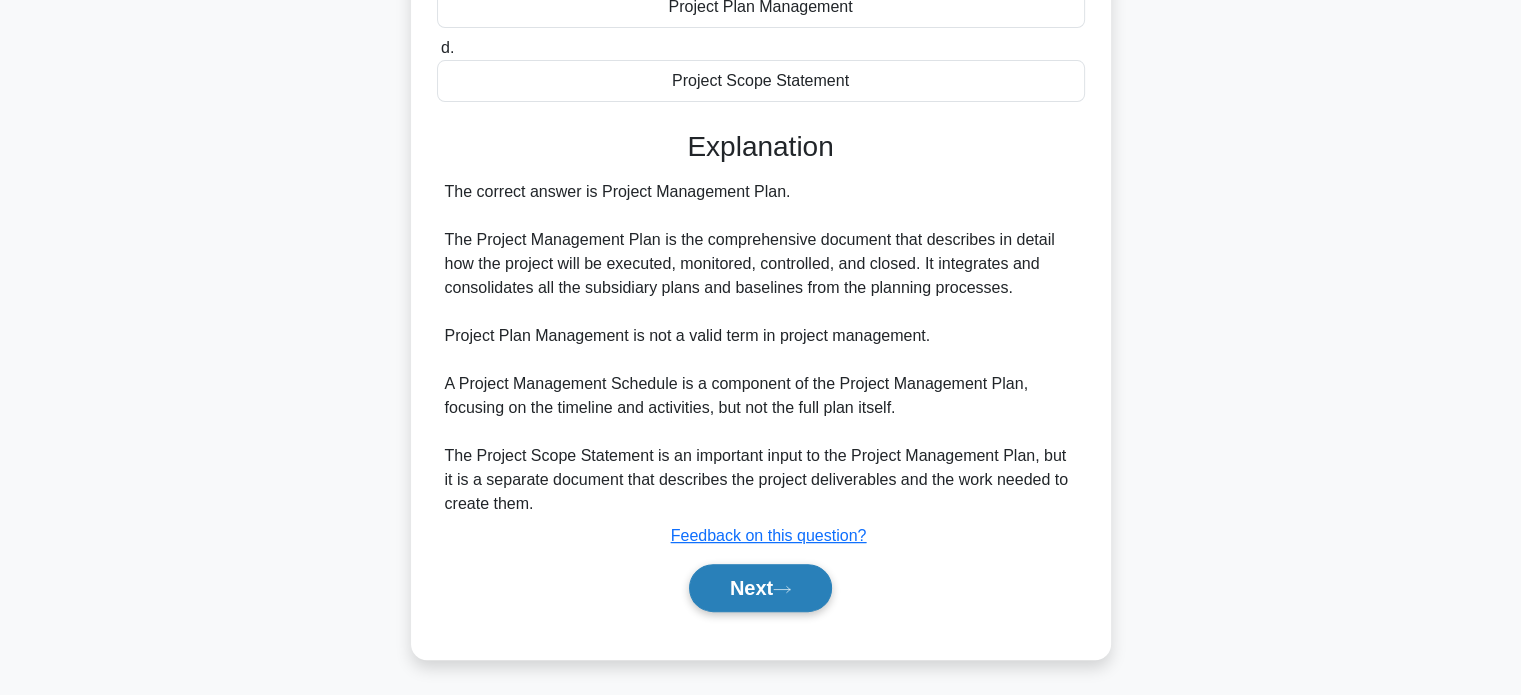click on "Next" at bounding box center (760, 588) 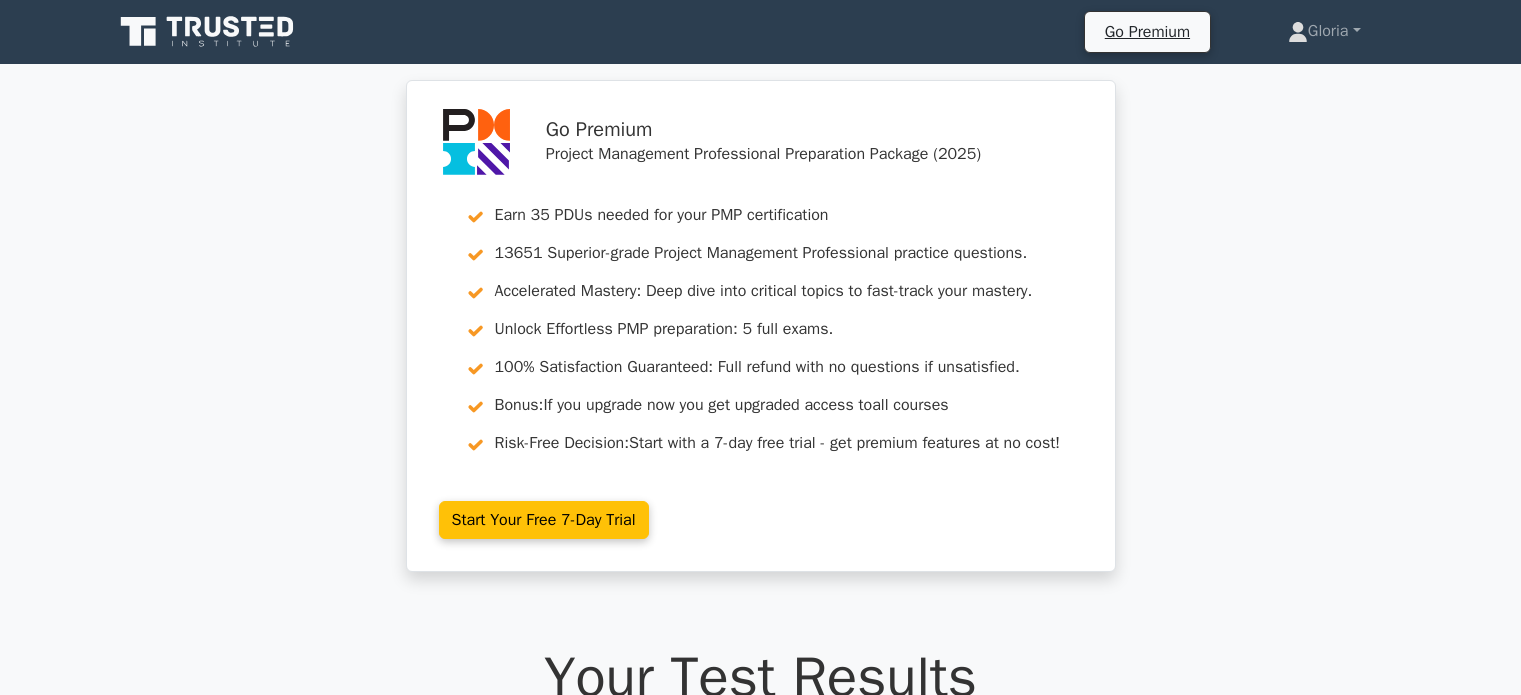 scroll, scrollTop: 0, scrollLeft: 0, axis: both 